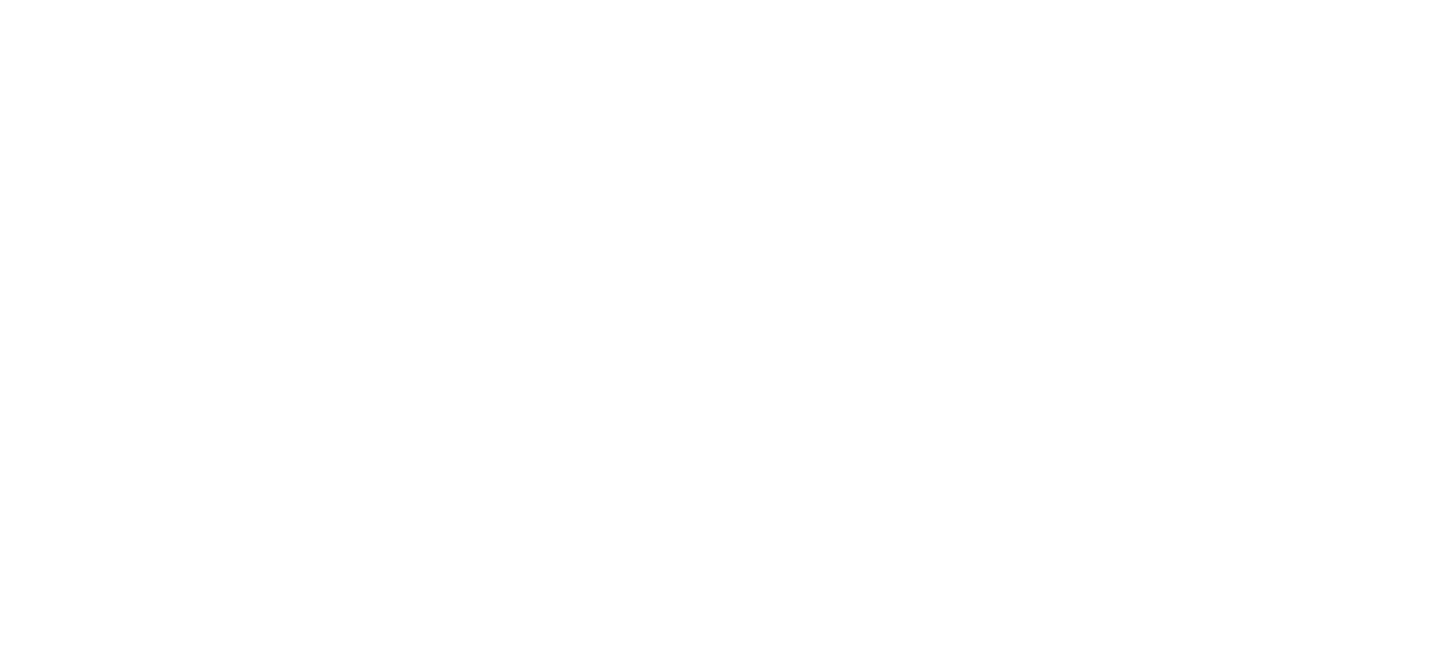 scroll, scrollTop: 0, scrollLeft: 0, axis: both 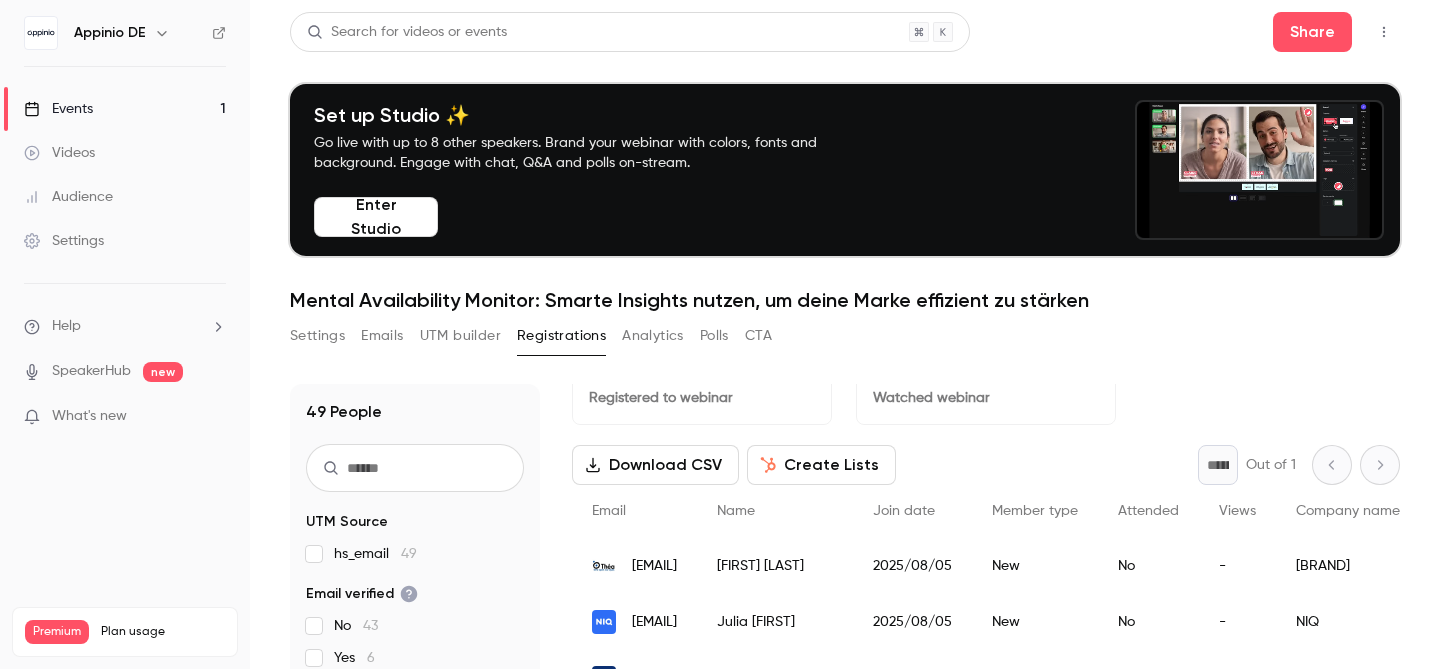 click on "Emails" at bounding box center (382, 336) 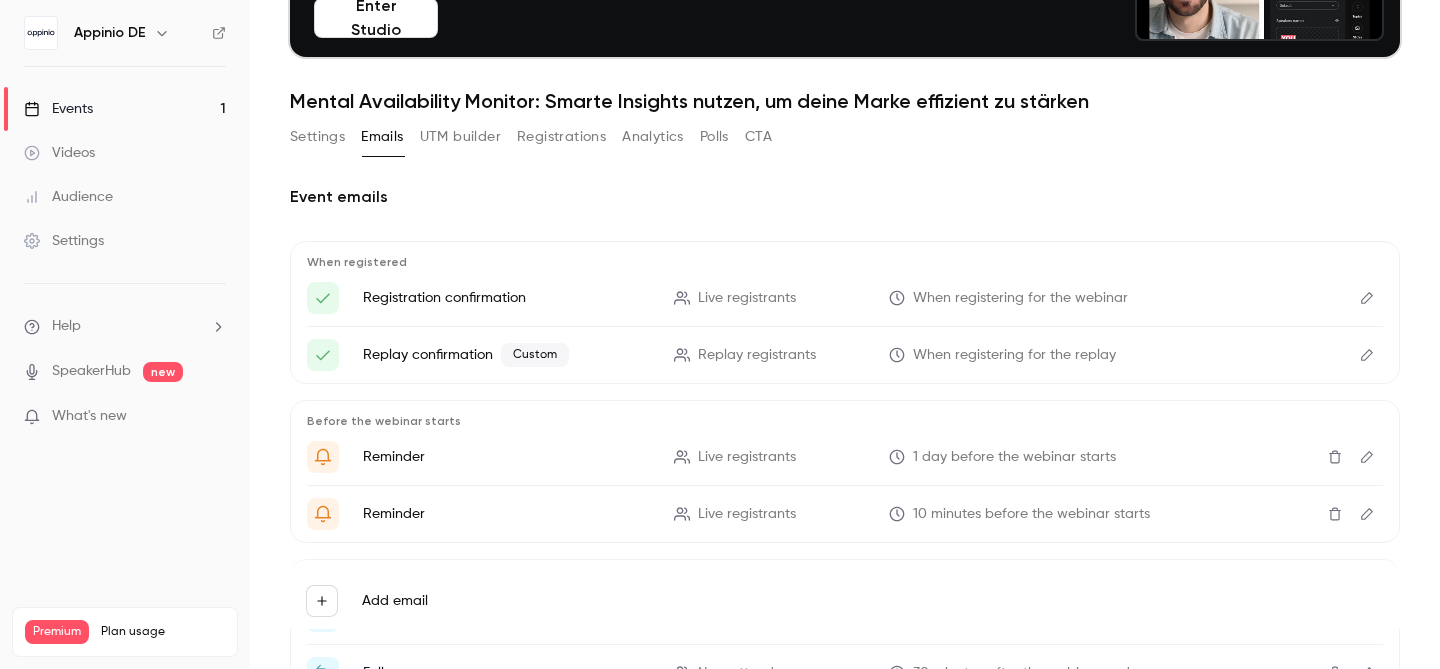 scroll, scrollTop: 244, scrollLeft: 0, axis: vertical 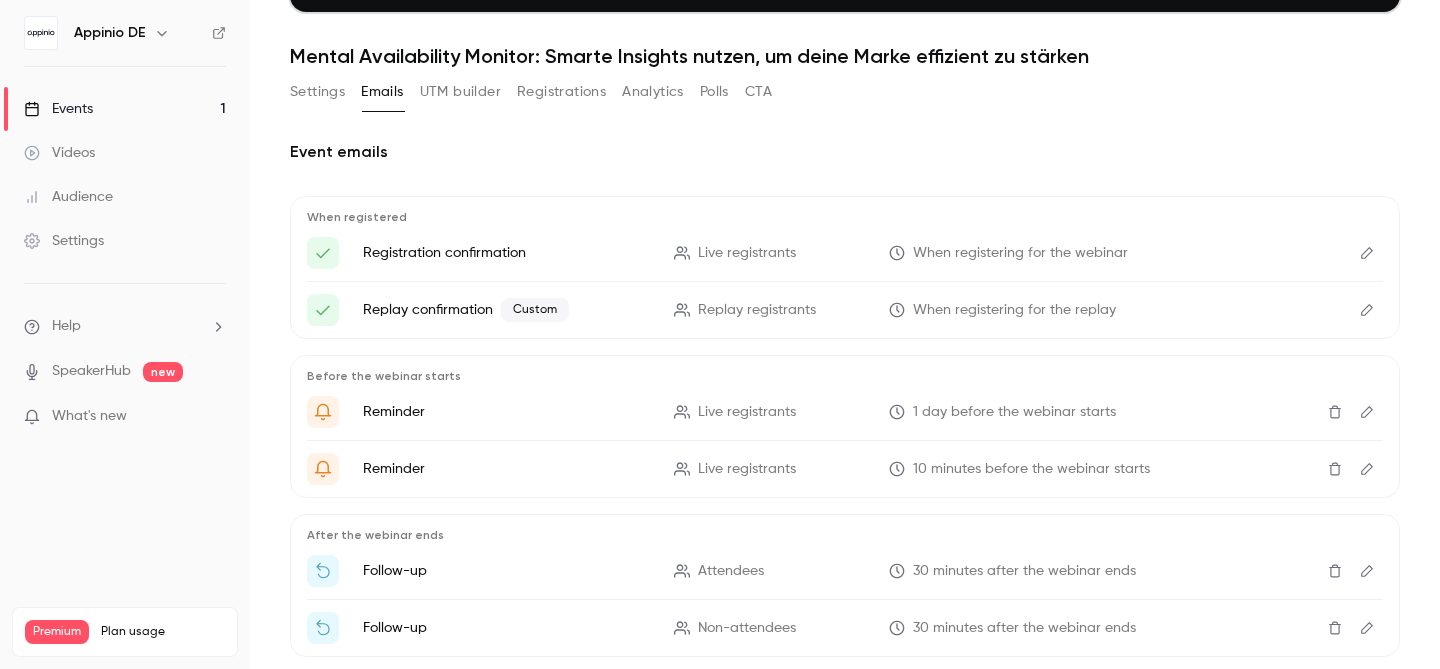 click 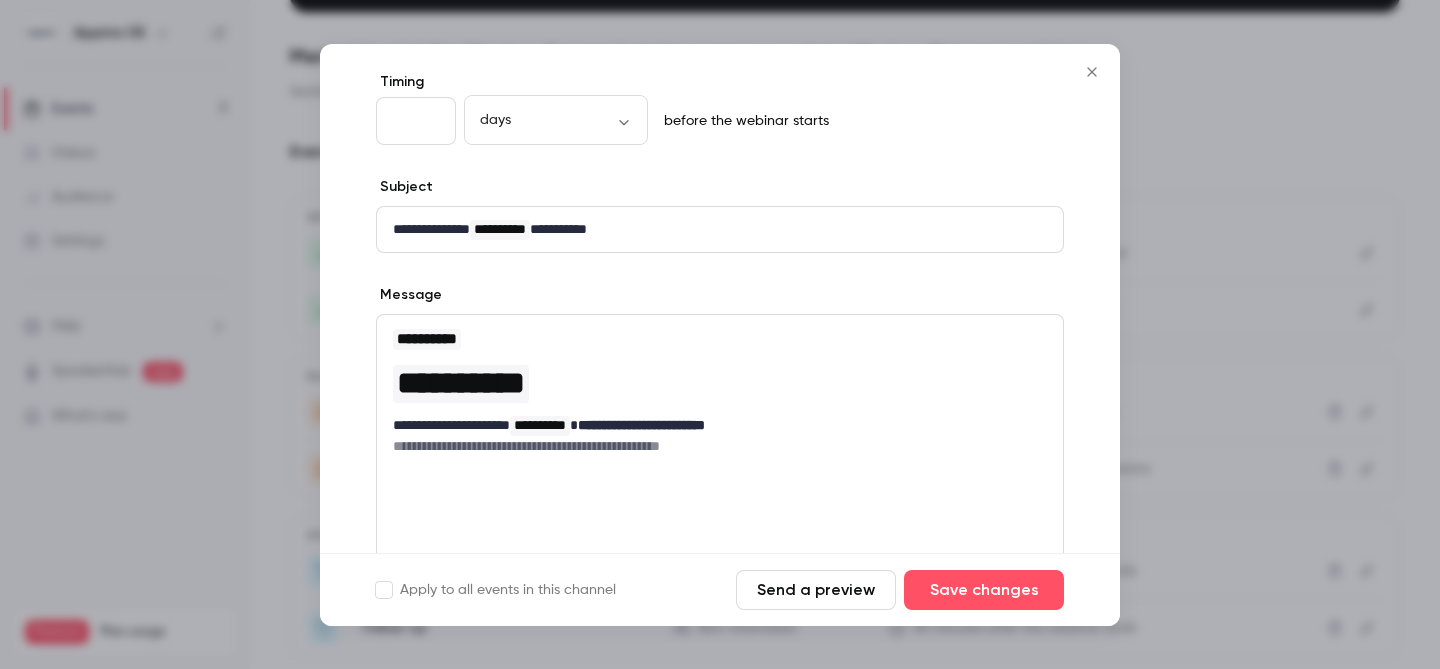 scroll, scrollTop: 0, scrollLeft: 0, axis: both 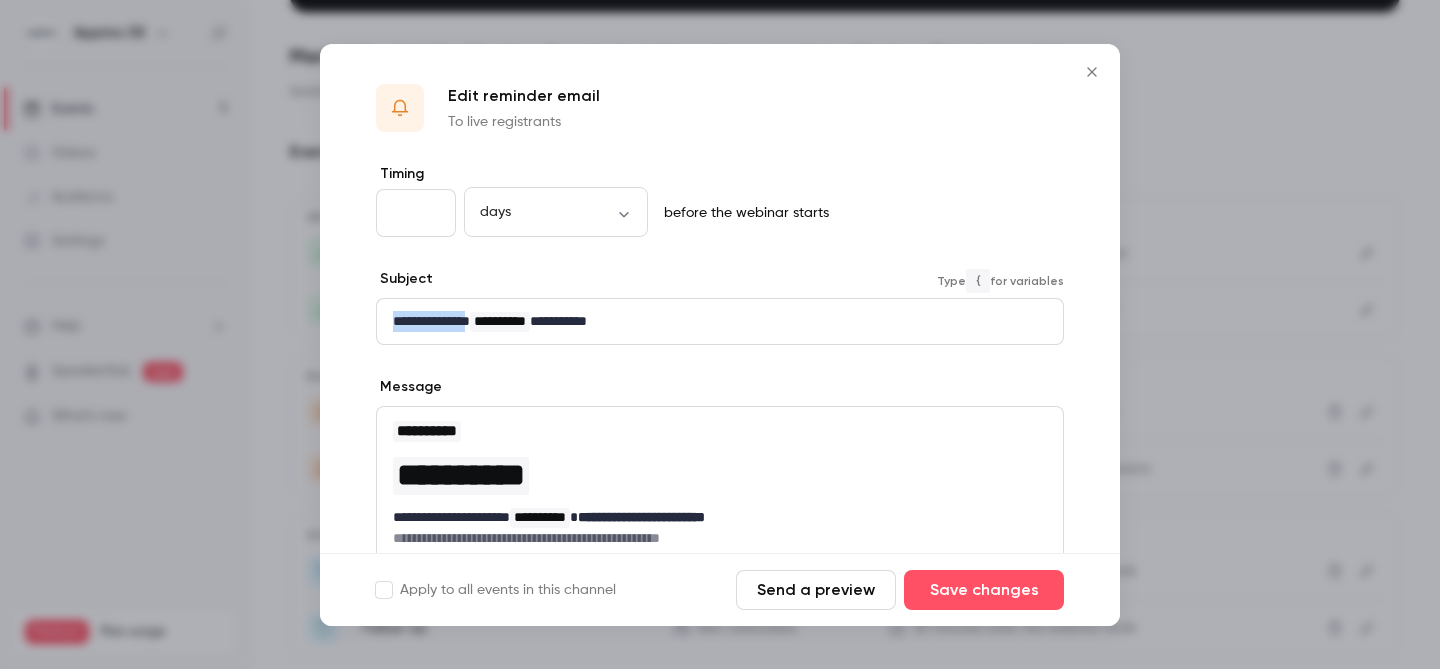 drag, startPoint x: 484, startPoint y: 322, endPoint x: 363, endPoint y: 317, distance: 121.103264 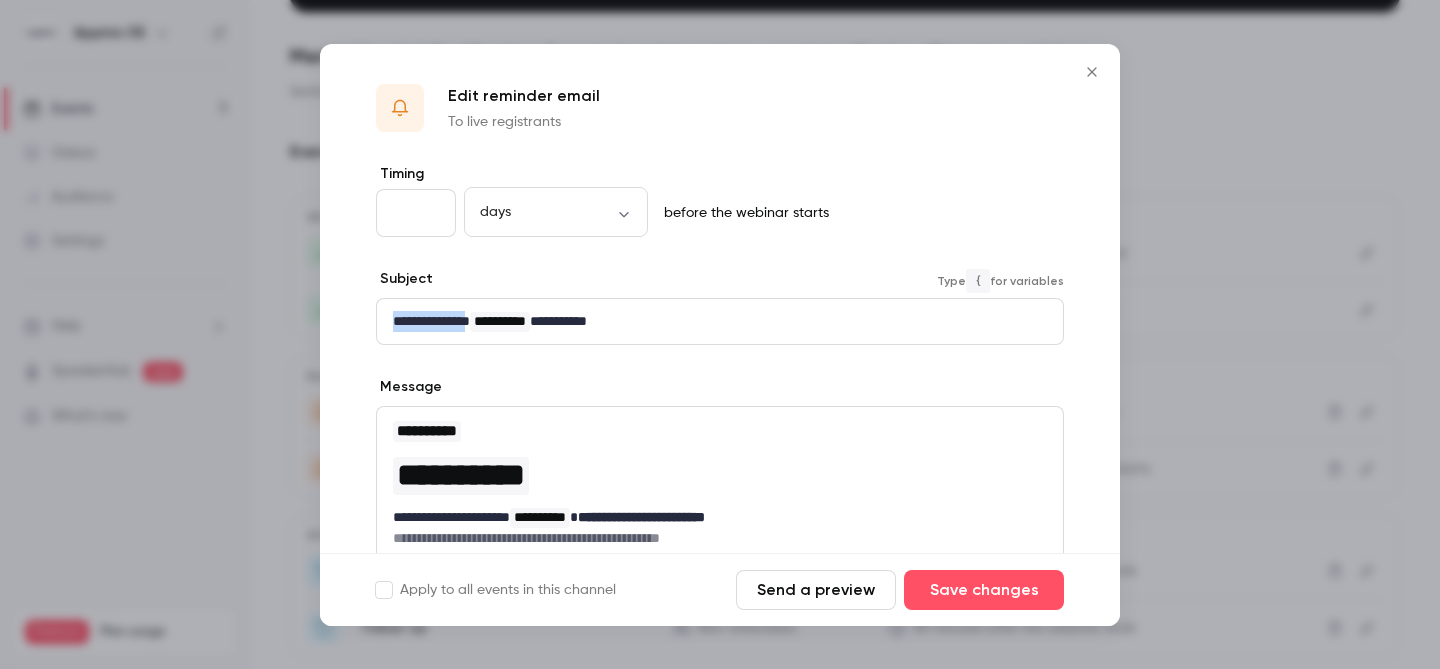 click on "**********" at bounding box center [720, 525] 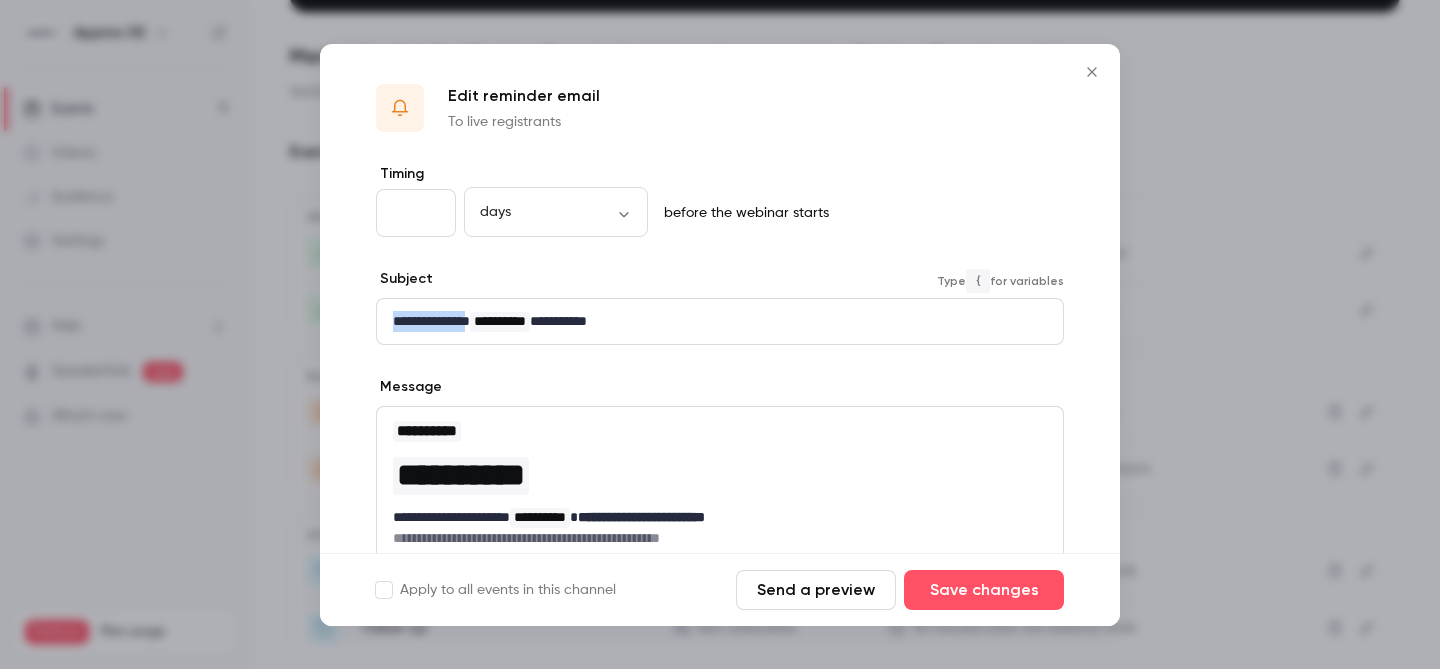 type 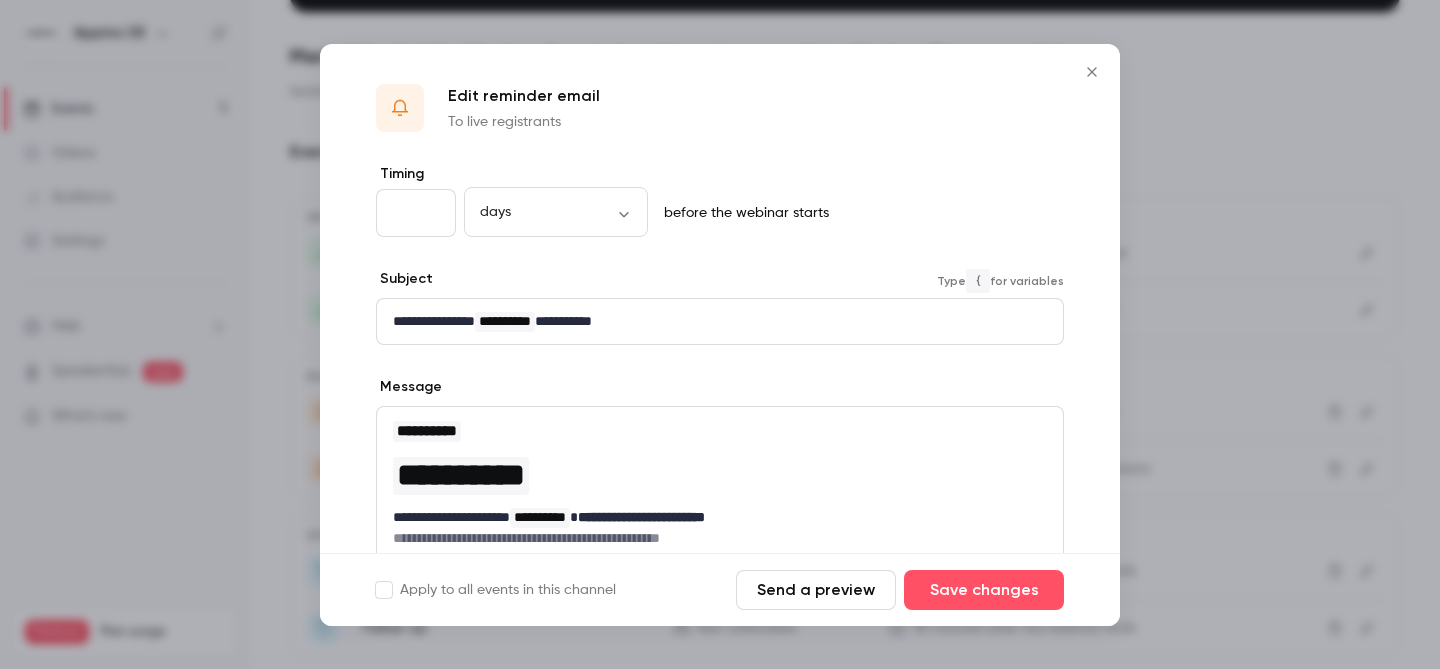 click on "**********" at bounding box center [712, 321] 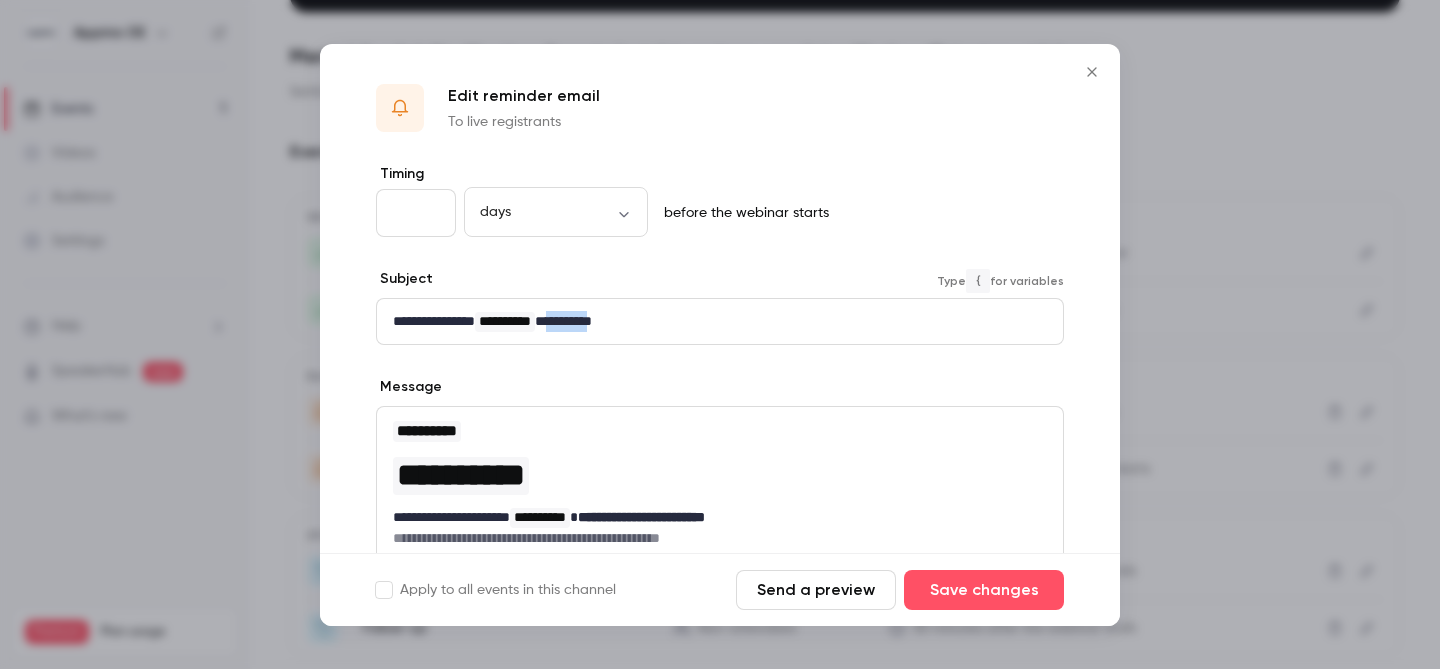 click on "**********" at bounding box center [712, 321] 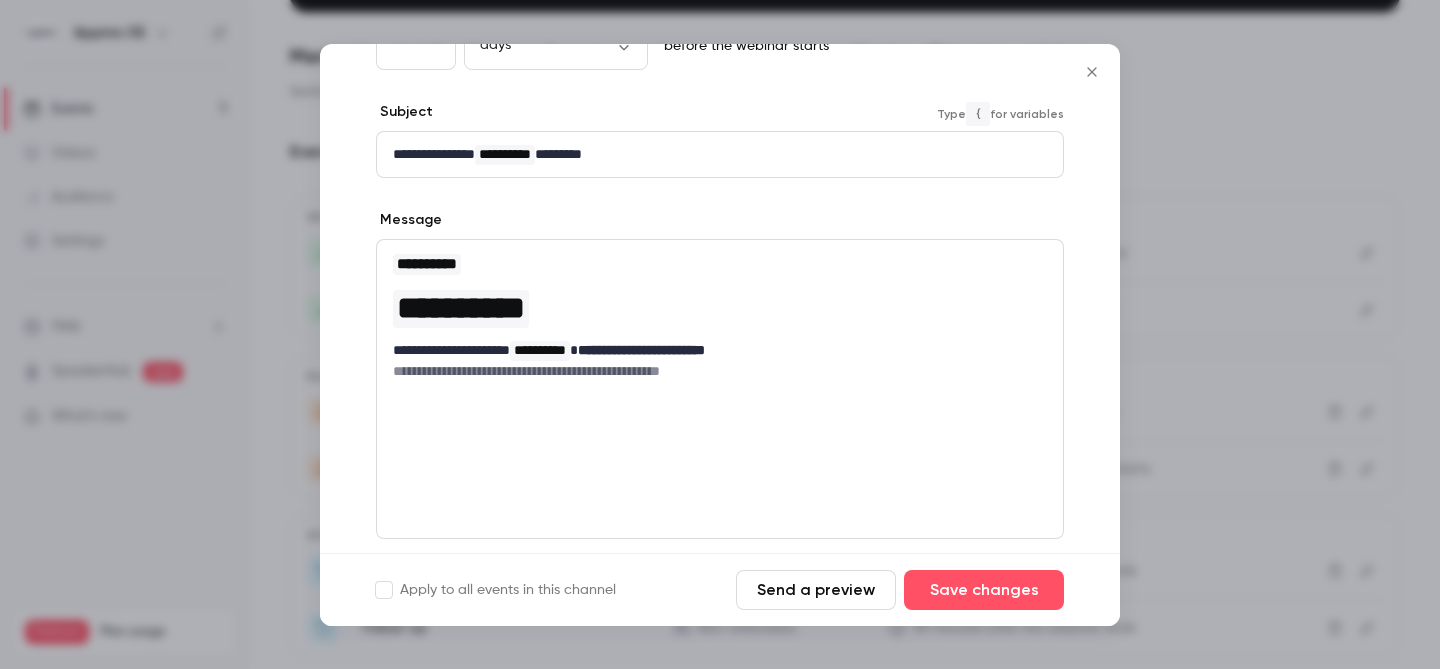 scroll, scrollTop: 199, scrollLeft: 0, axis: vertical 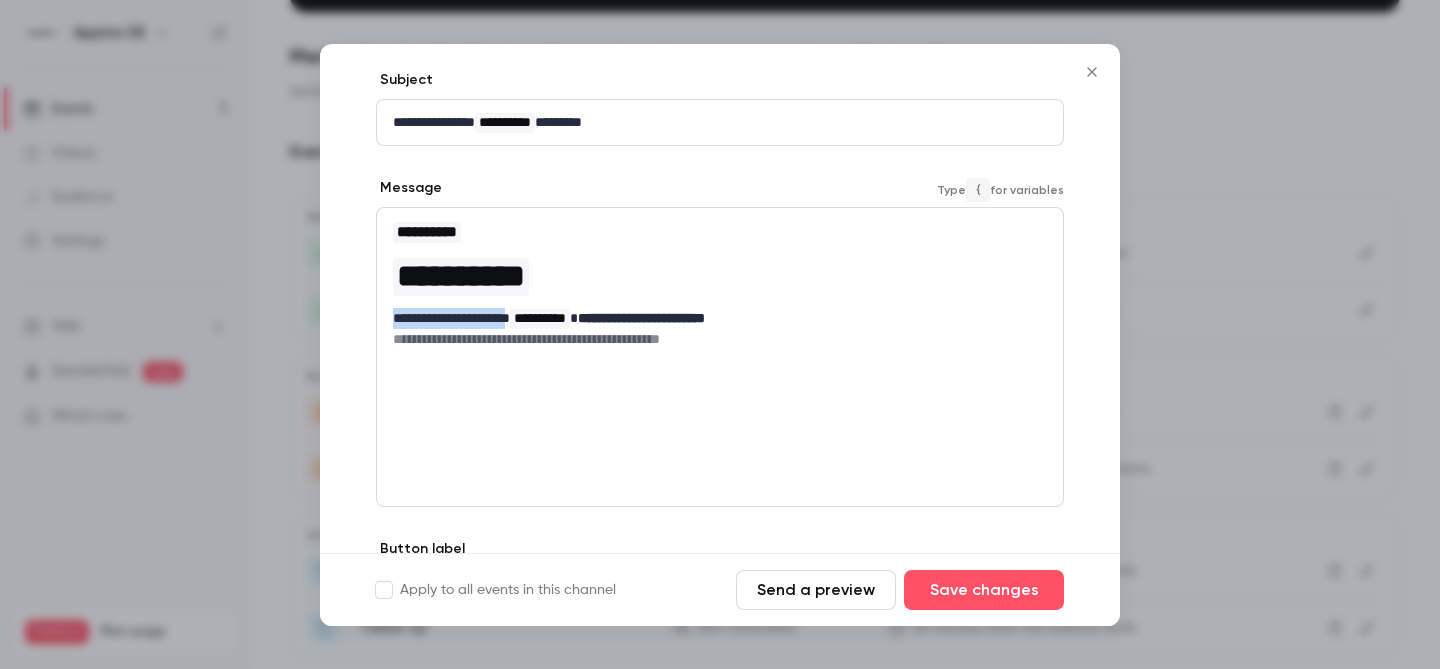 drag, startPoint x: 533, startPoint y: 316, endPoint x: 394, endPoint y: 311, distance: 139.0899 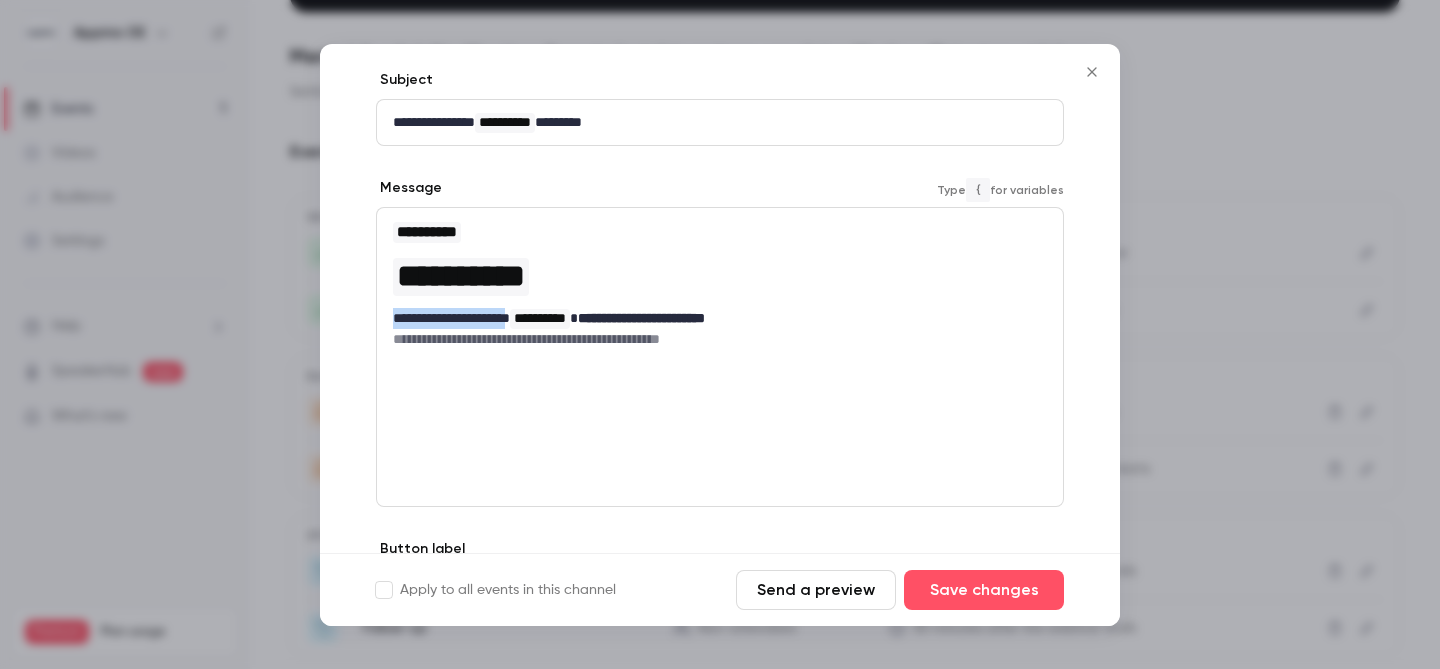 click on "**********" at bounding box center [712, 318] 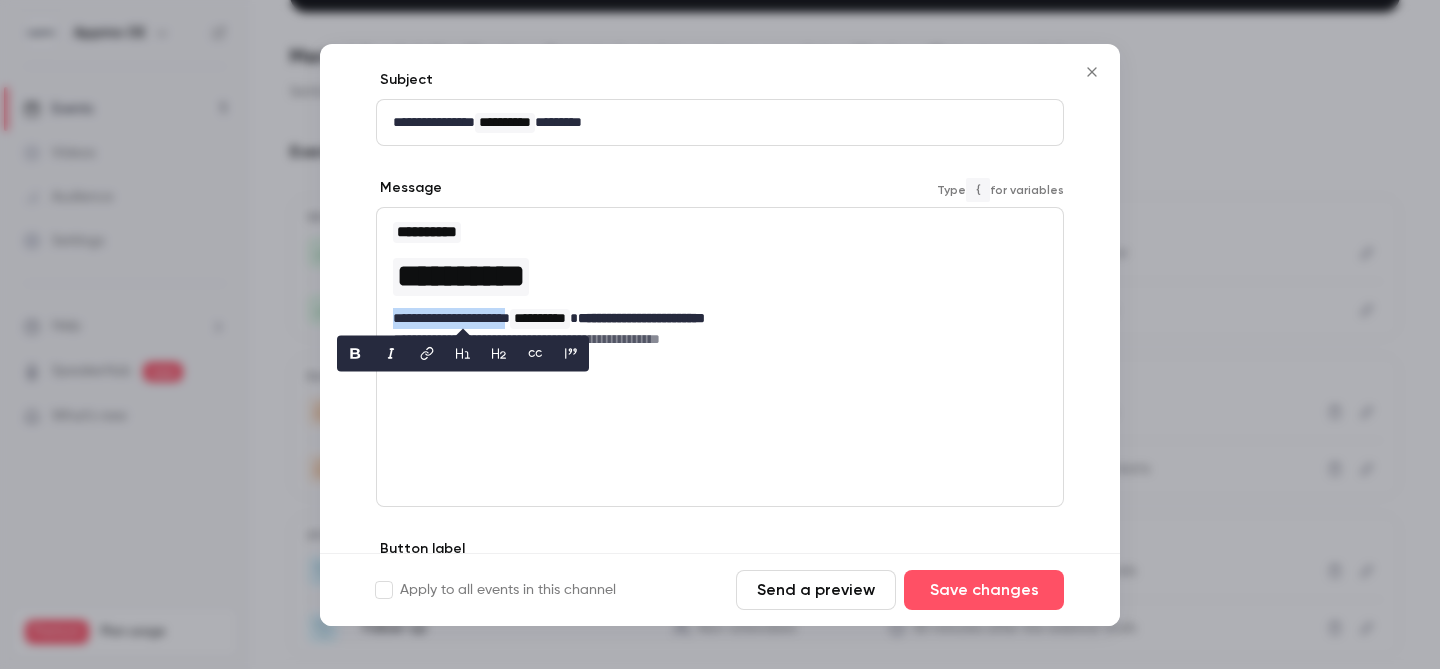 type 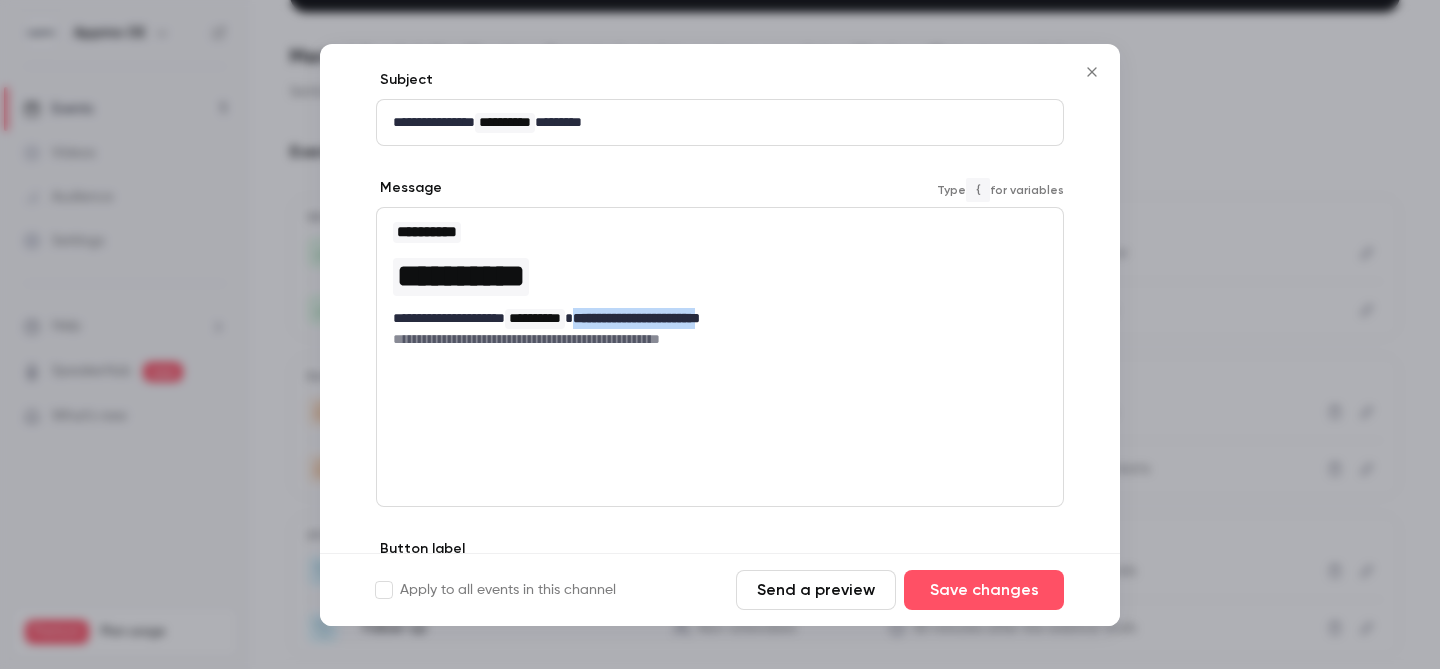 drag, startPoint x: 618, startPoint y: 316, endPoint x: 767, endPoint y: 320, distance: 149.05368 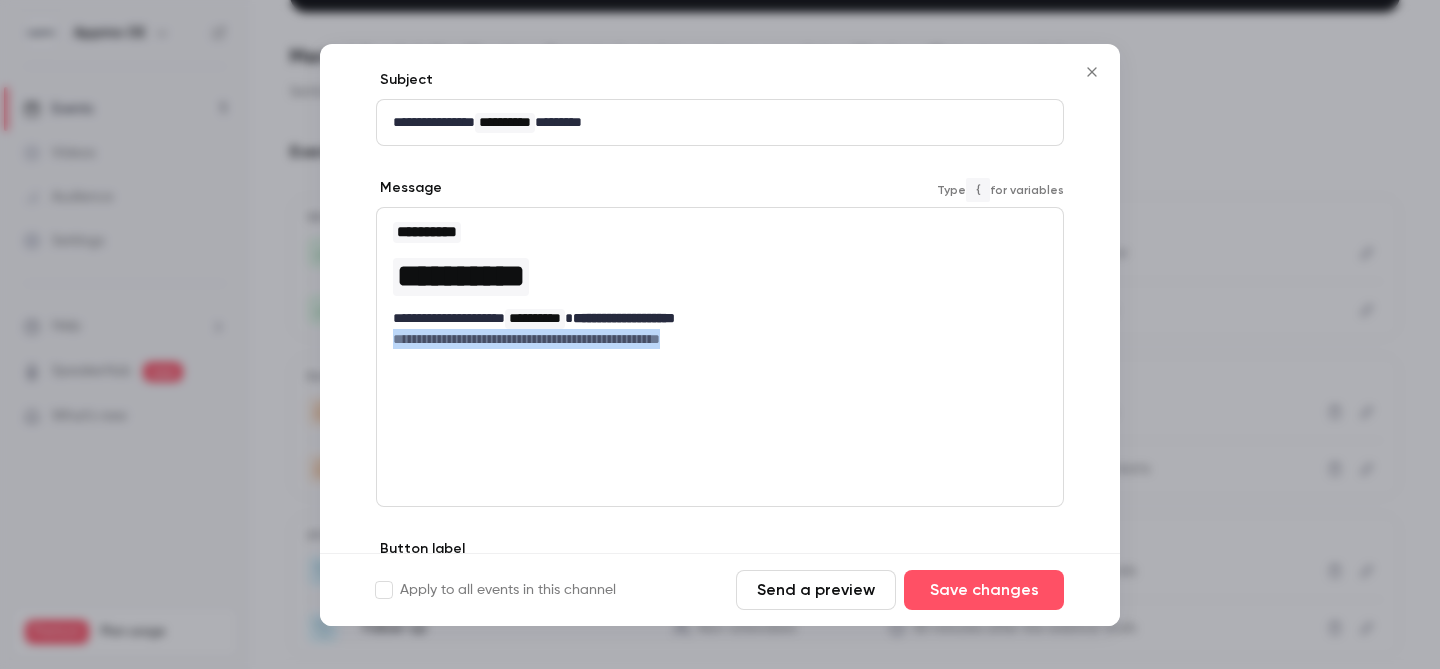 drag, startPoint x: 733, startPoint y: 336, endPoint x: 394, endPoint y: 336, distance: 339 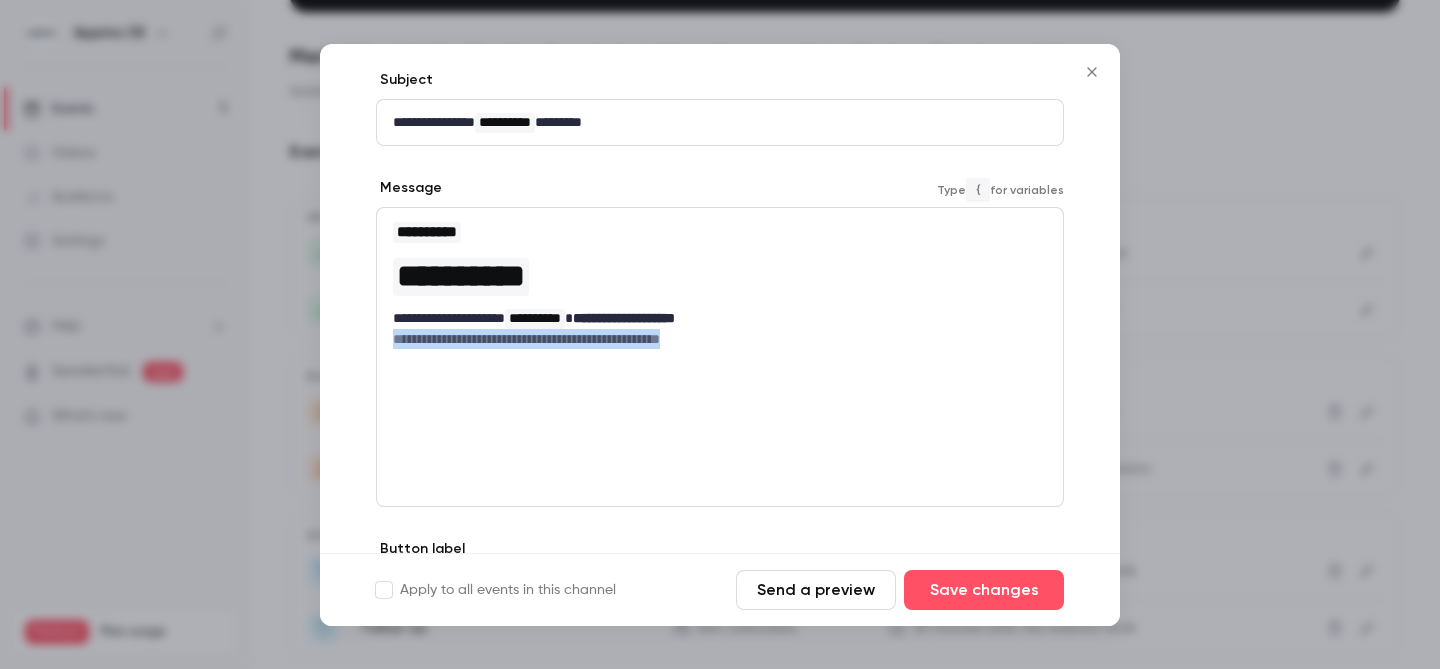 click on "**********" at bounding box center (712, 339) 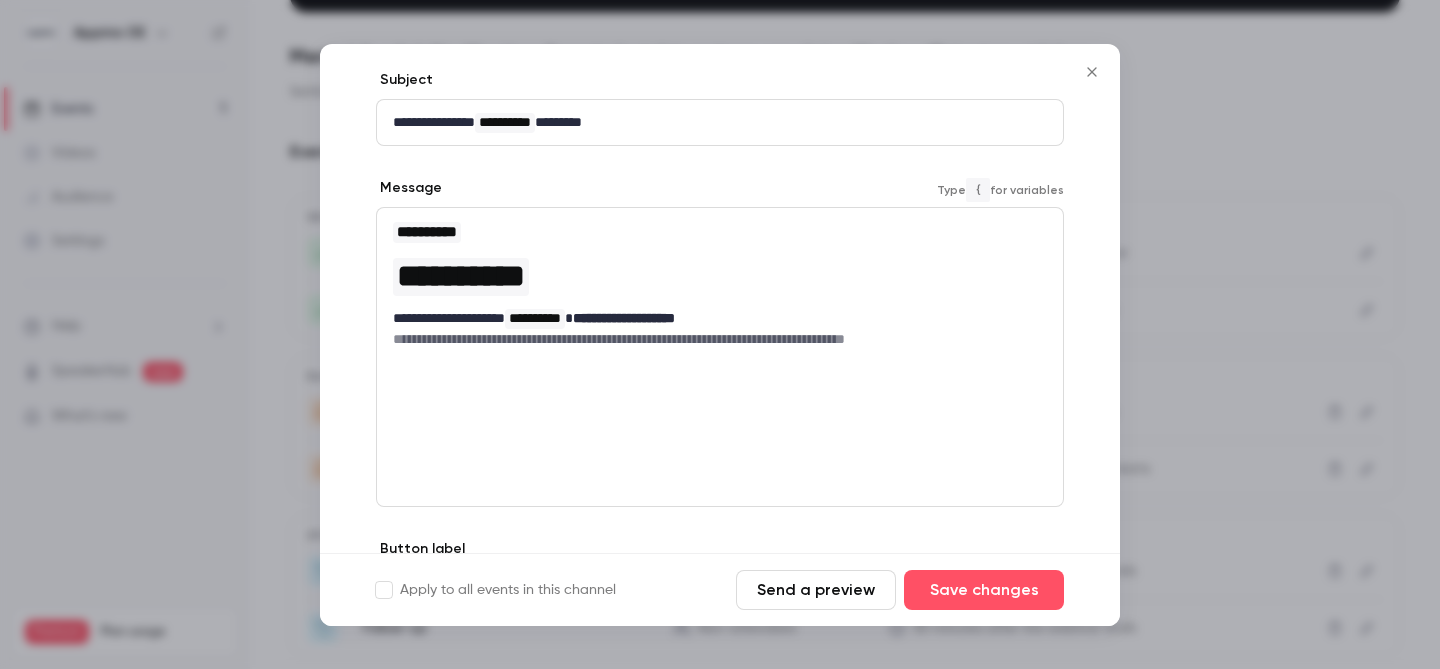 scroll, scrollTop: 333, scrollLeft: 0, axis: vertical 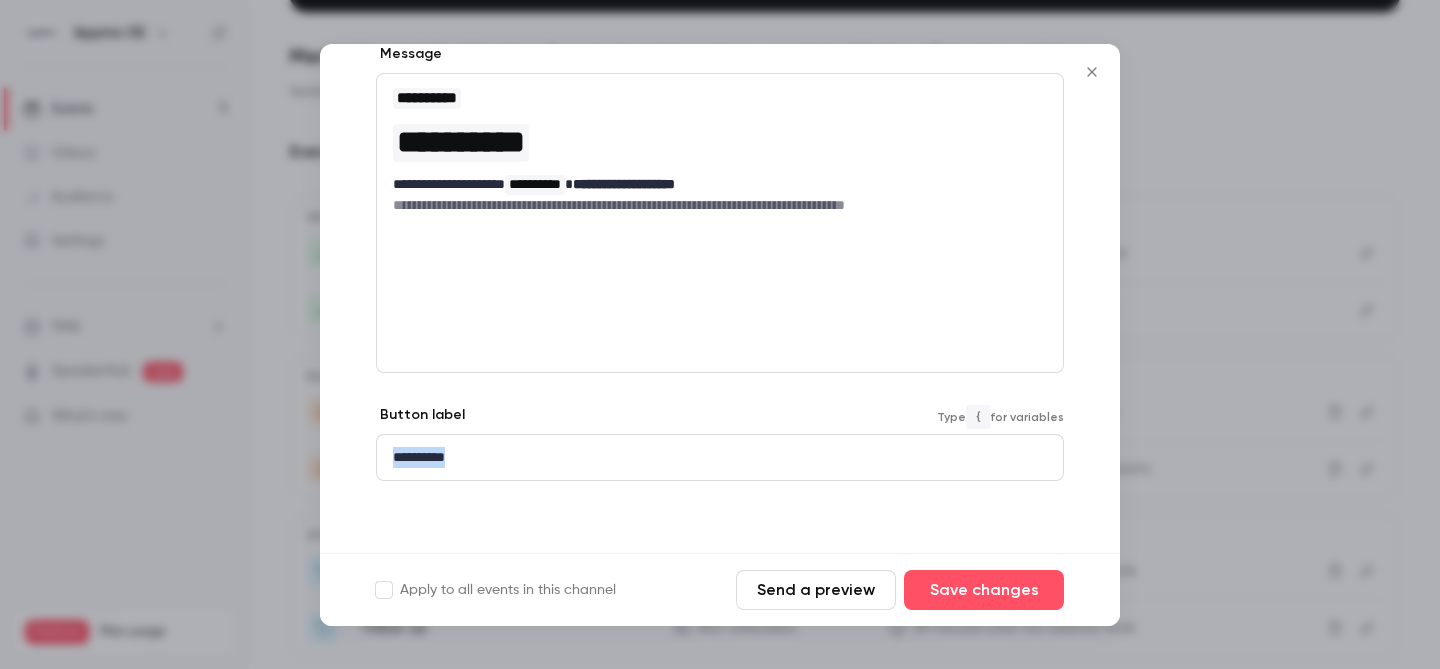 drag, startPoint x: 545, startPoint y: 461, endPoint x: 340, endPoint y: 461, distance: 205 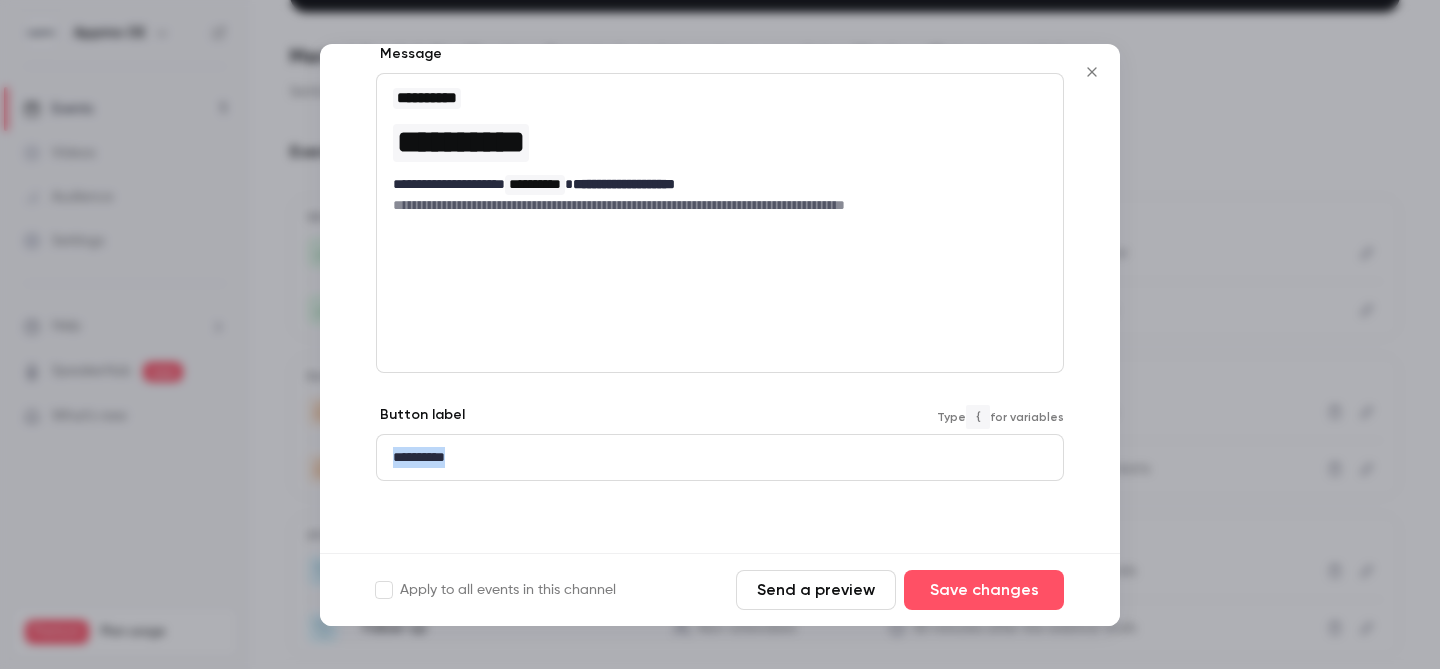 type 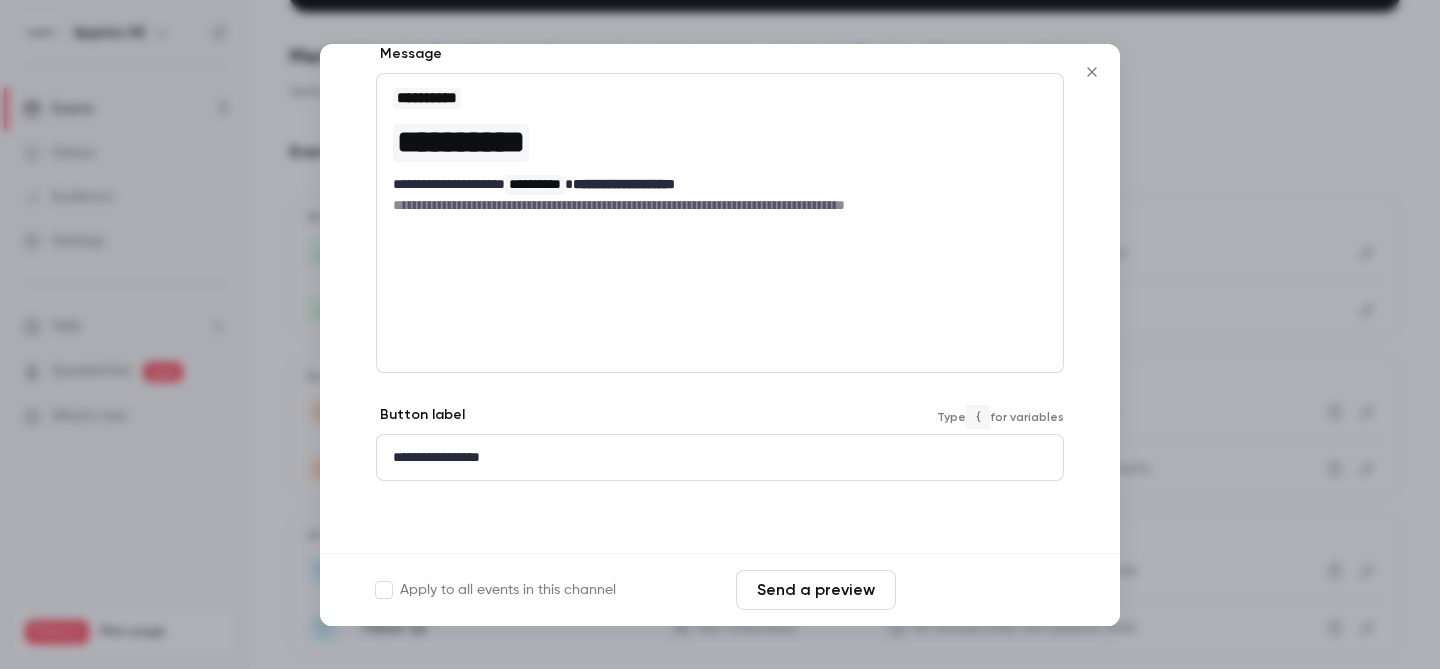 click on "Save changes" at bounding box center [984, 590] 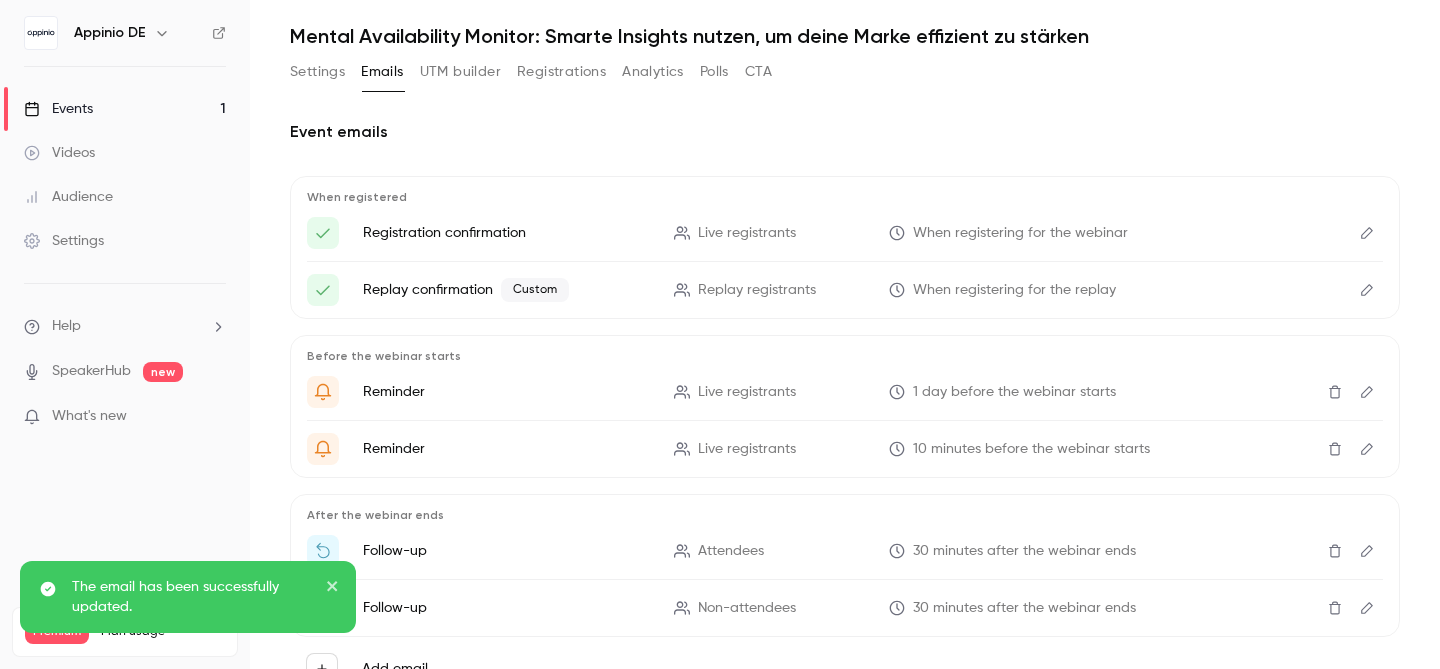 scroll, scrollTop: 264, scrollLeft: 0, axis: vertical 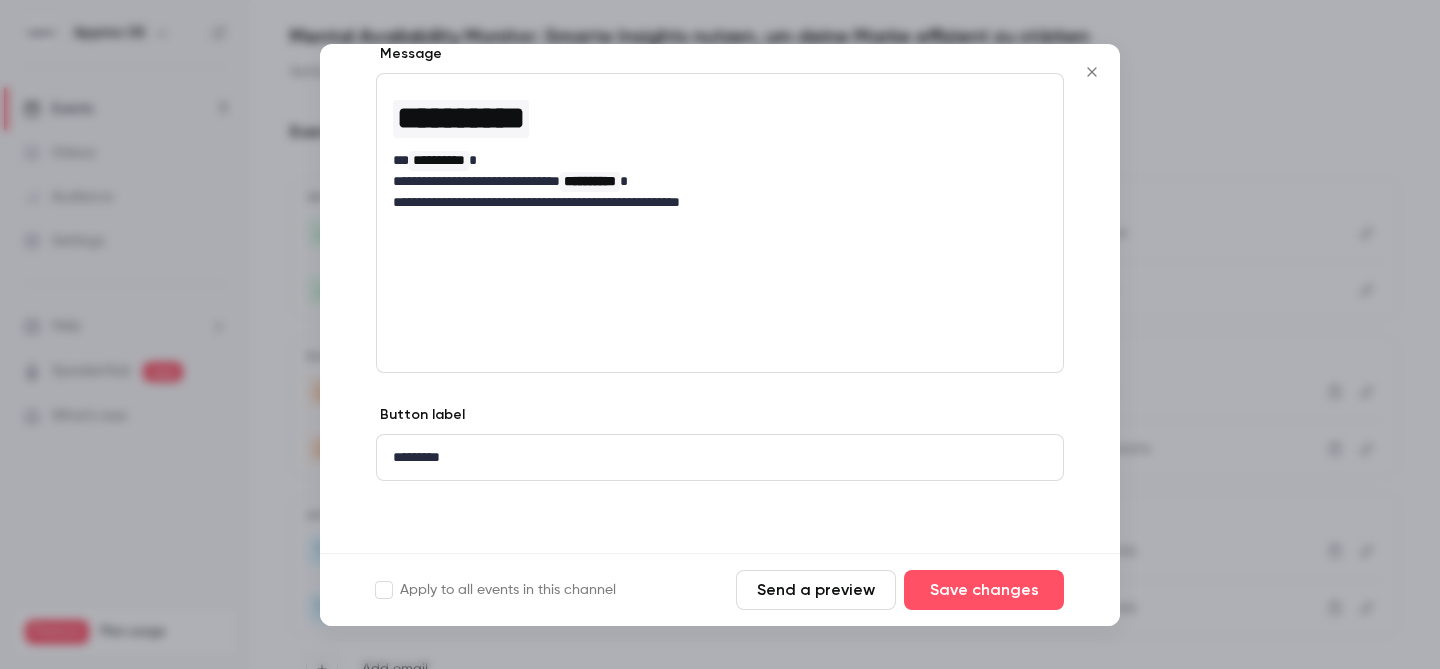 click 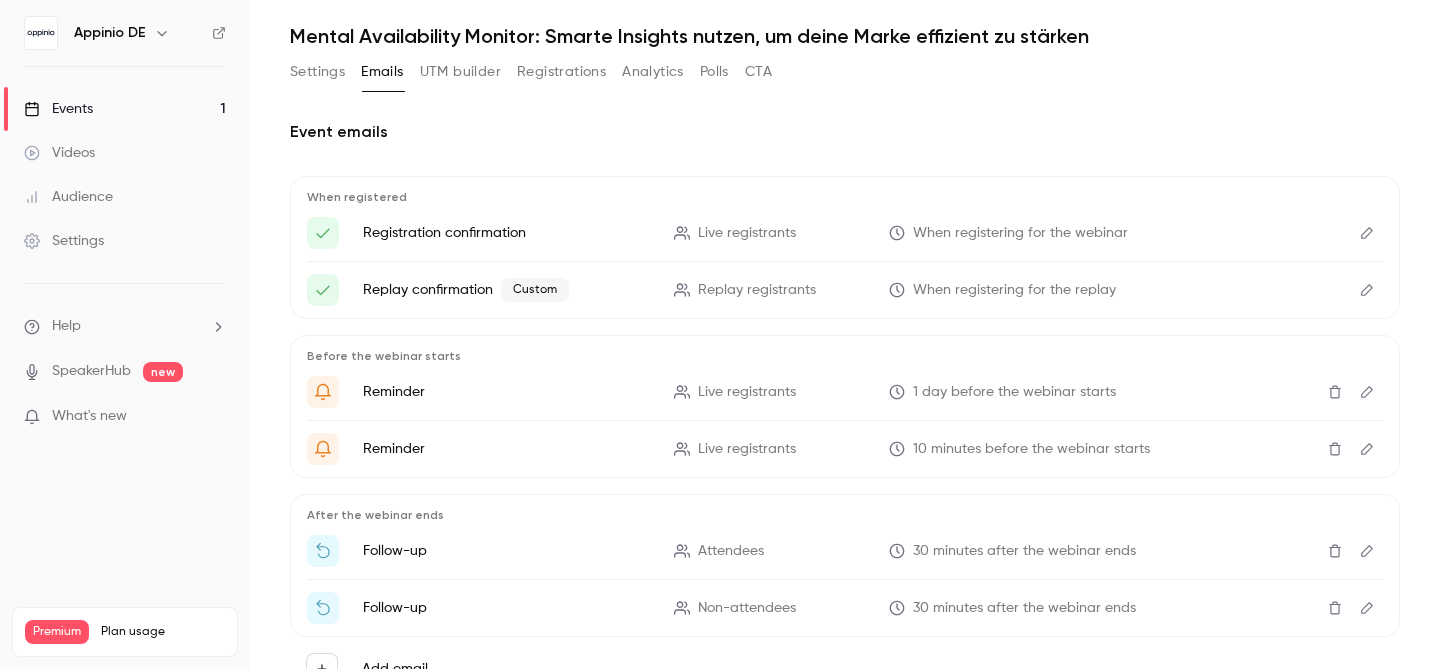 click 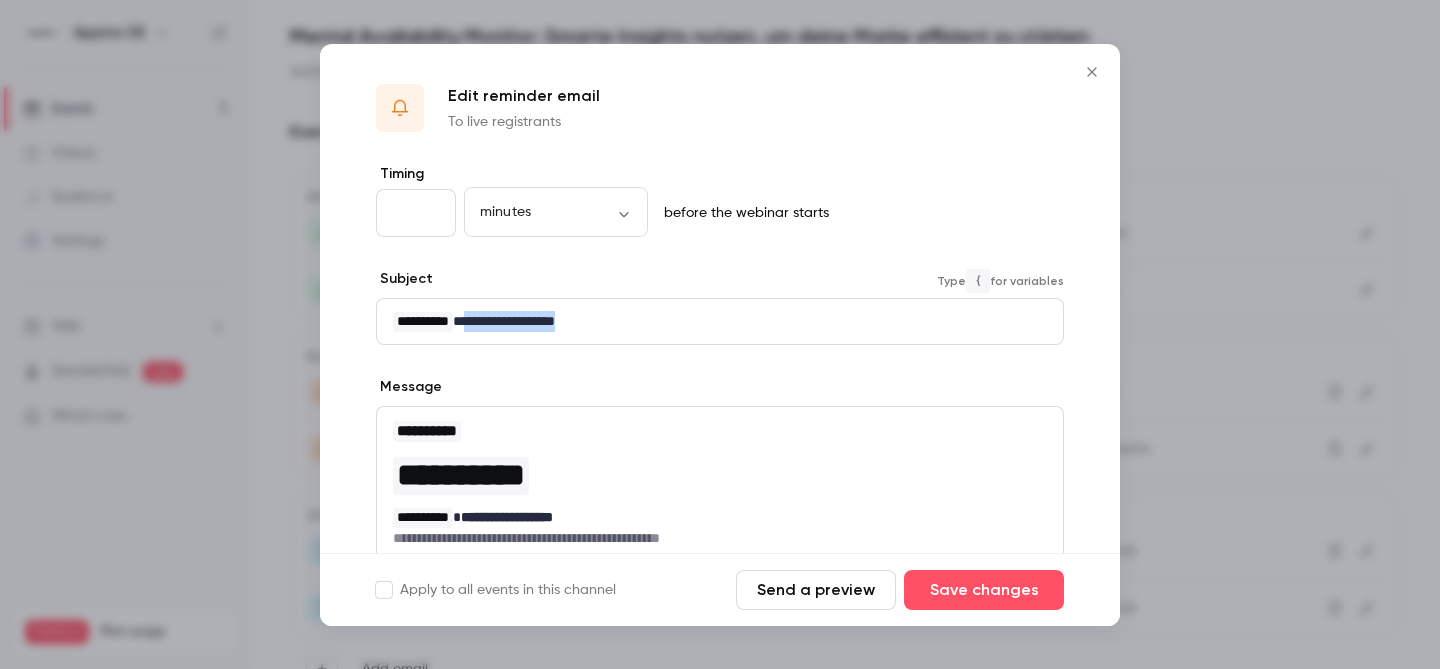 drag, startPoint x: 482, startPoint y: 321, endPoint x: 731, endPoint y: 324, distance: 249.01807 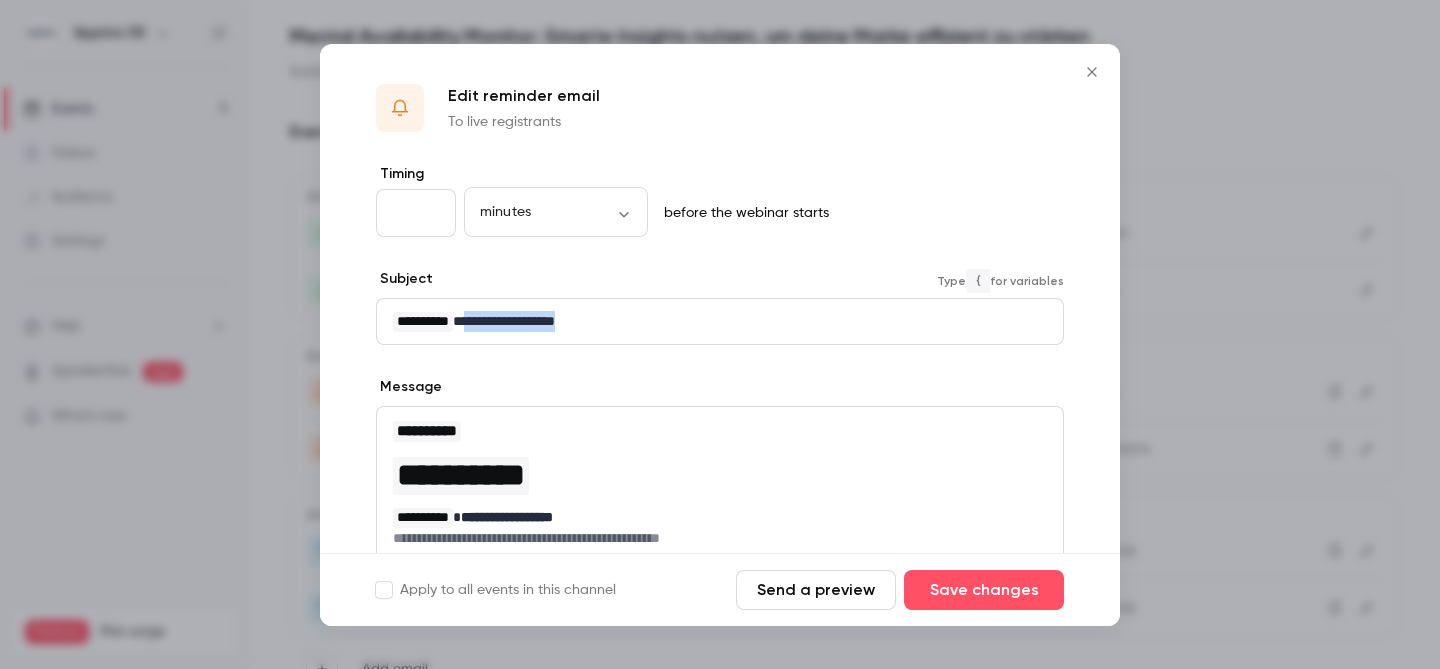 click on "**********" at bounding box center (712, 321) 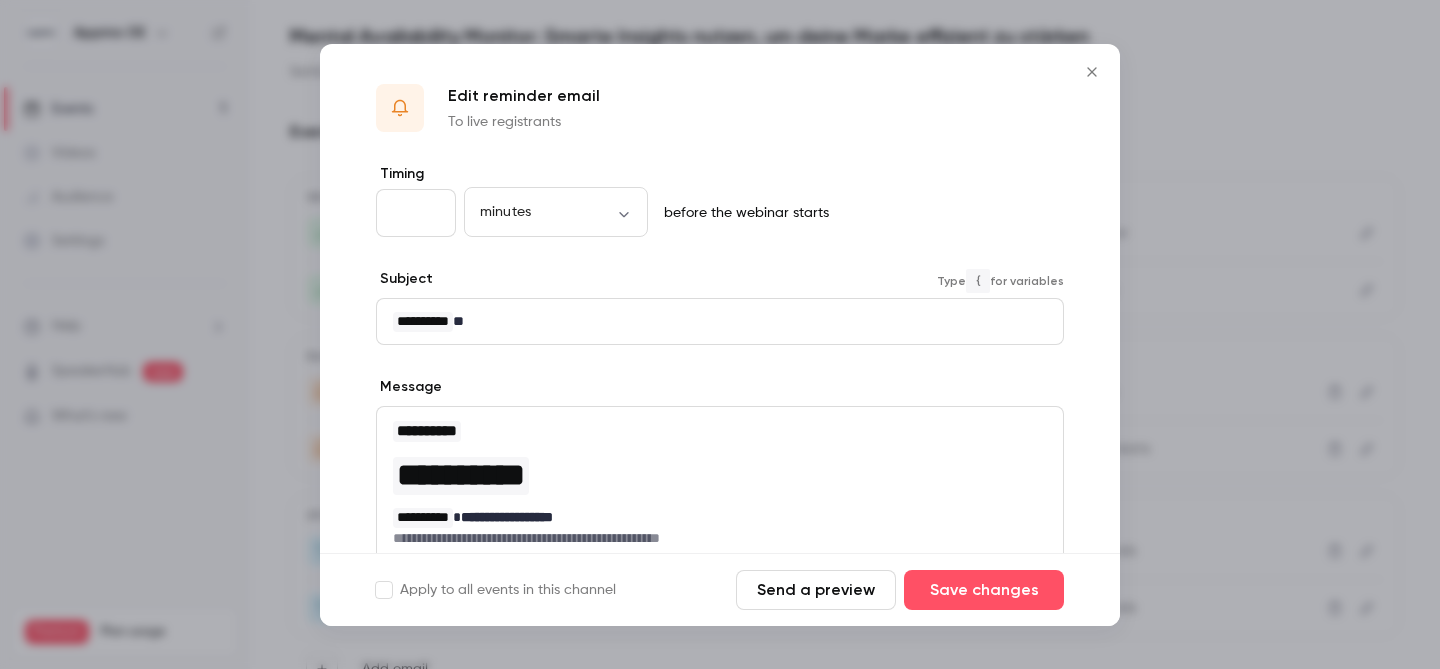 type 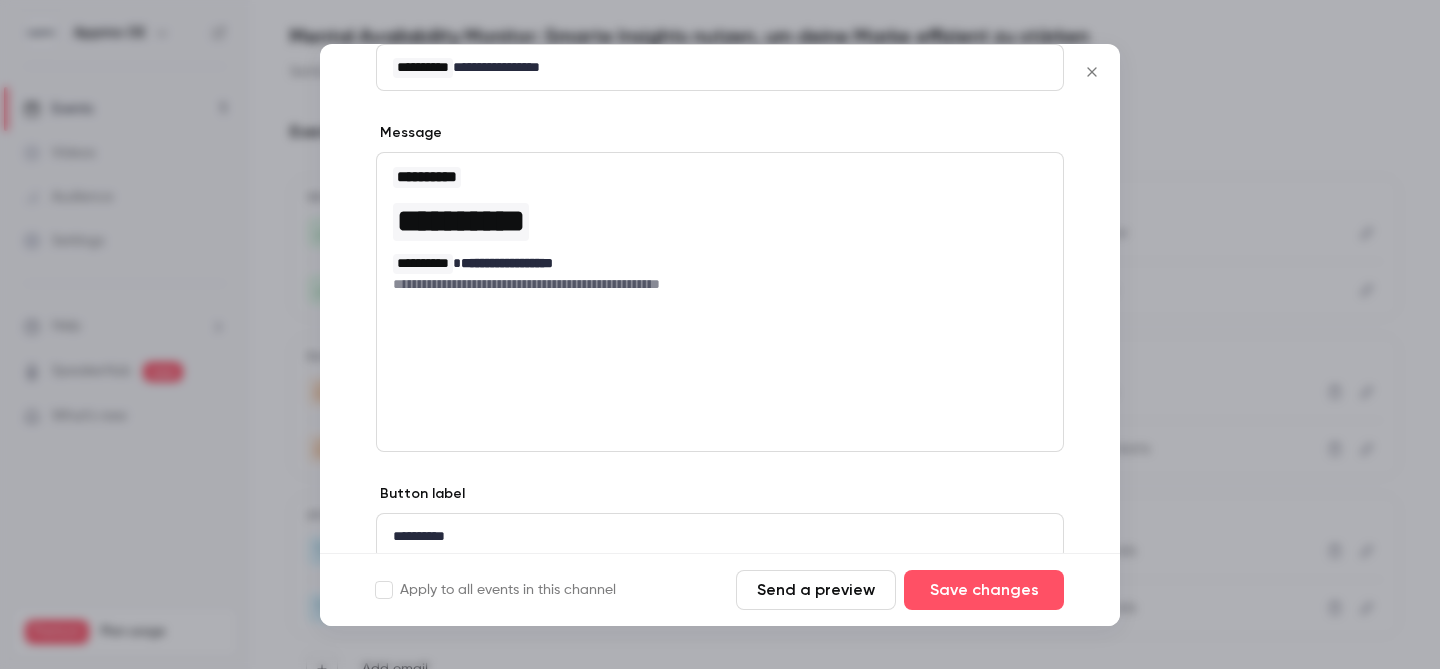 scroll, scrollTop: 333, scrollLeft: 0, axis: vertical 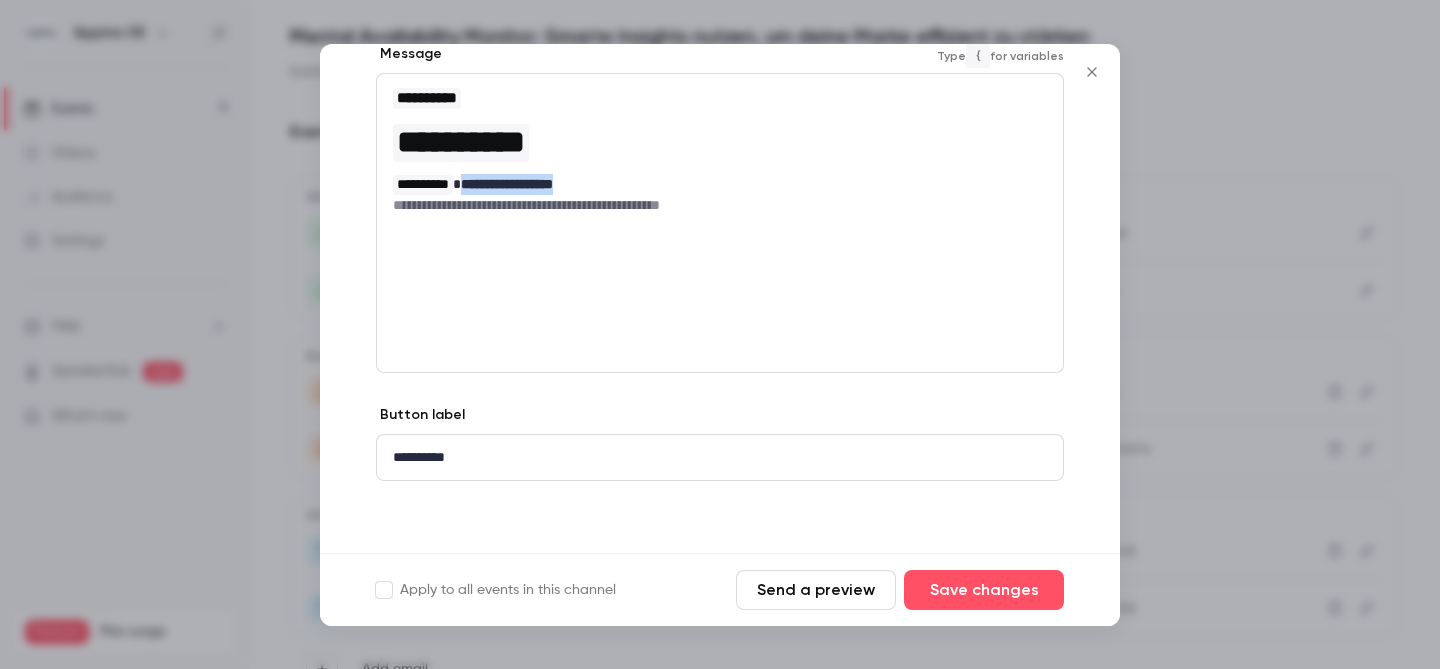 drag, startPoint x: 481, startPoint y: 182, endPoint x: 680, endPoint y: 187, distance: 199.0628 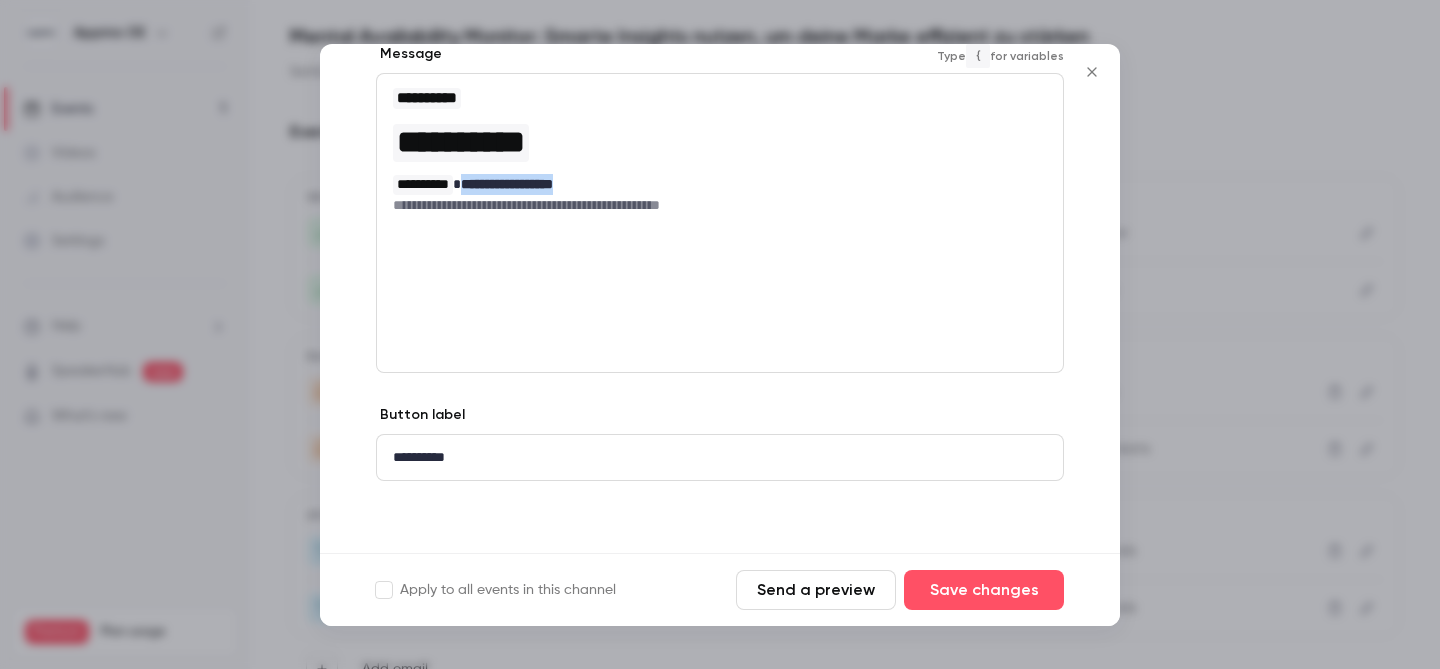 click on "**********" at bounding box center [712, 184] 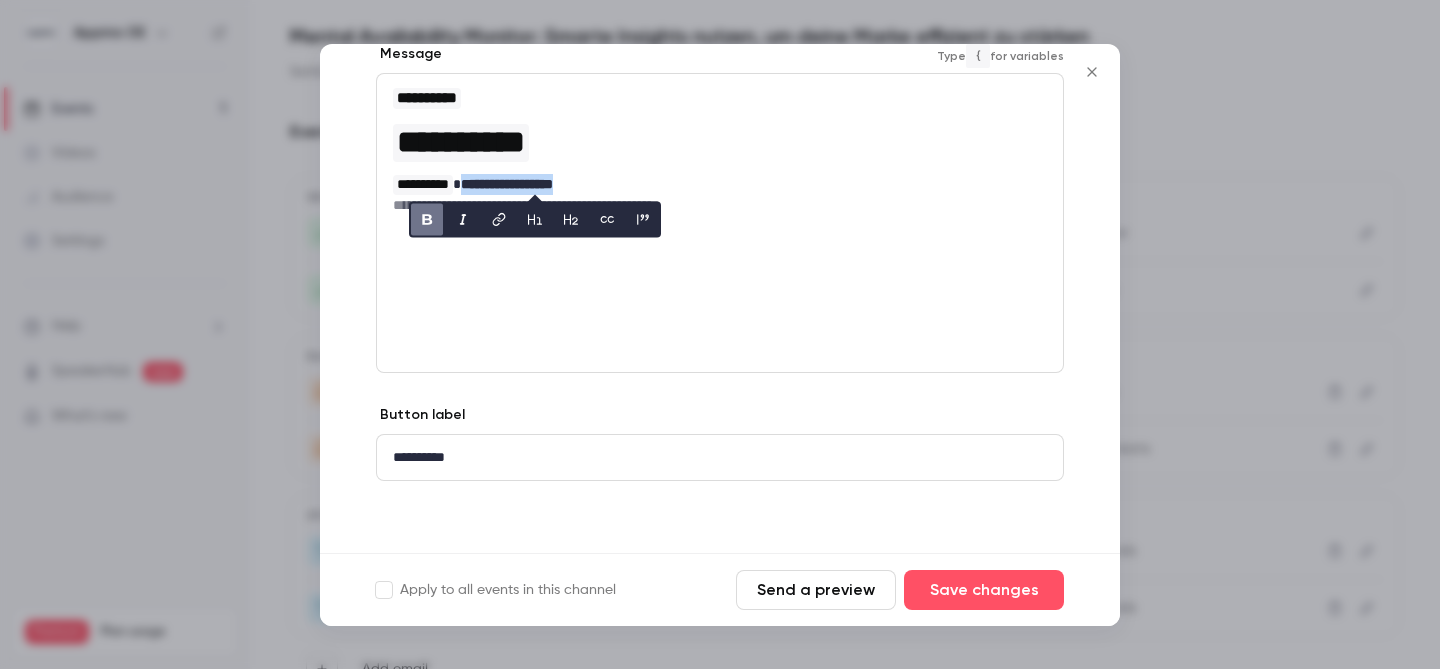 type 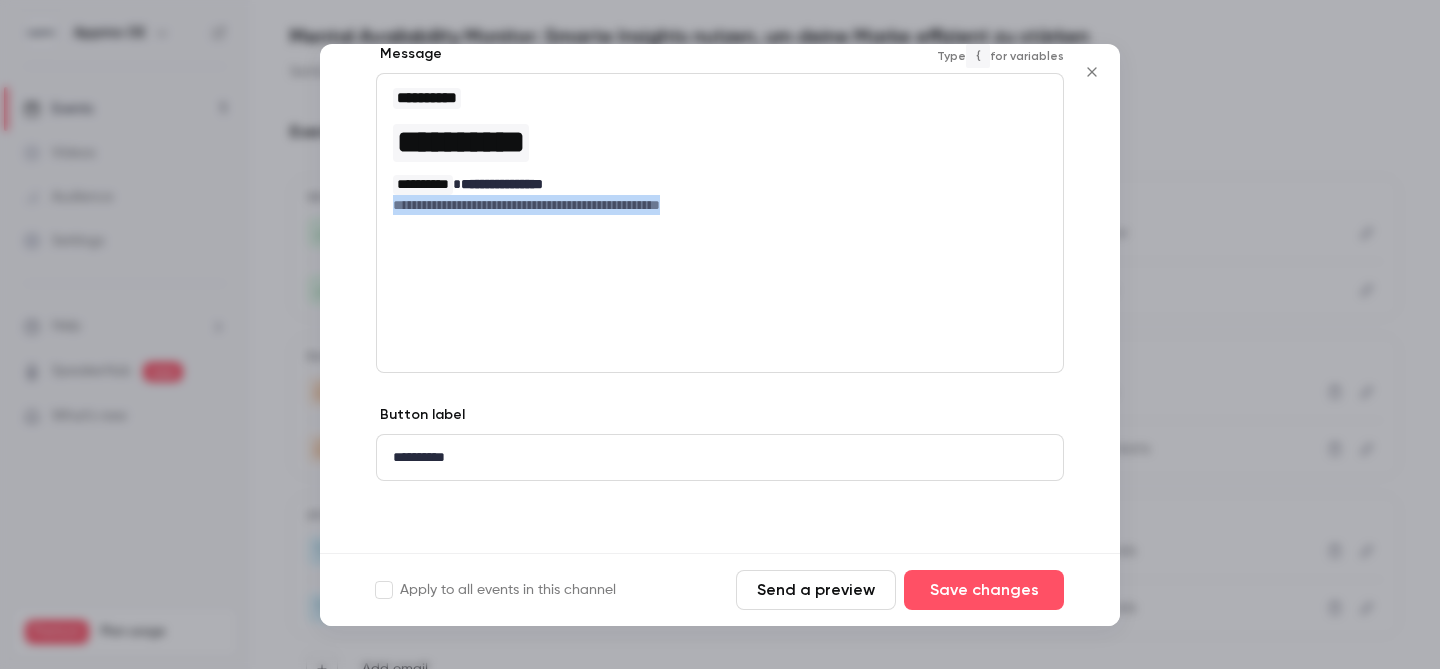 drag, startPoint x: 723, startPoint y: 206, endPoint x: 366, endPoint y: 210, distance: 357.0224 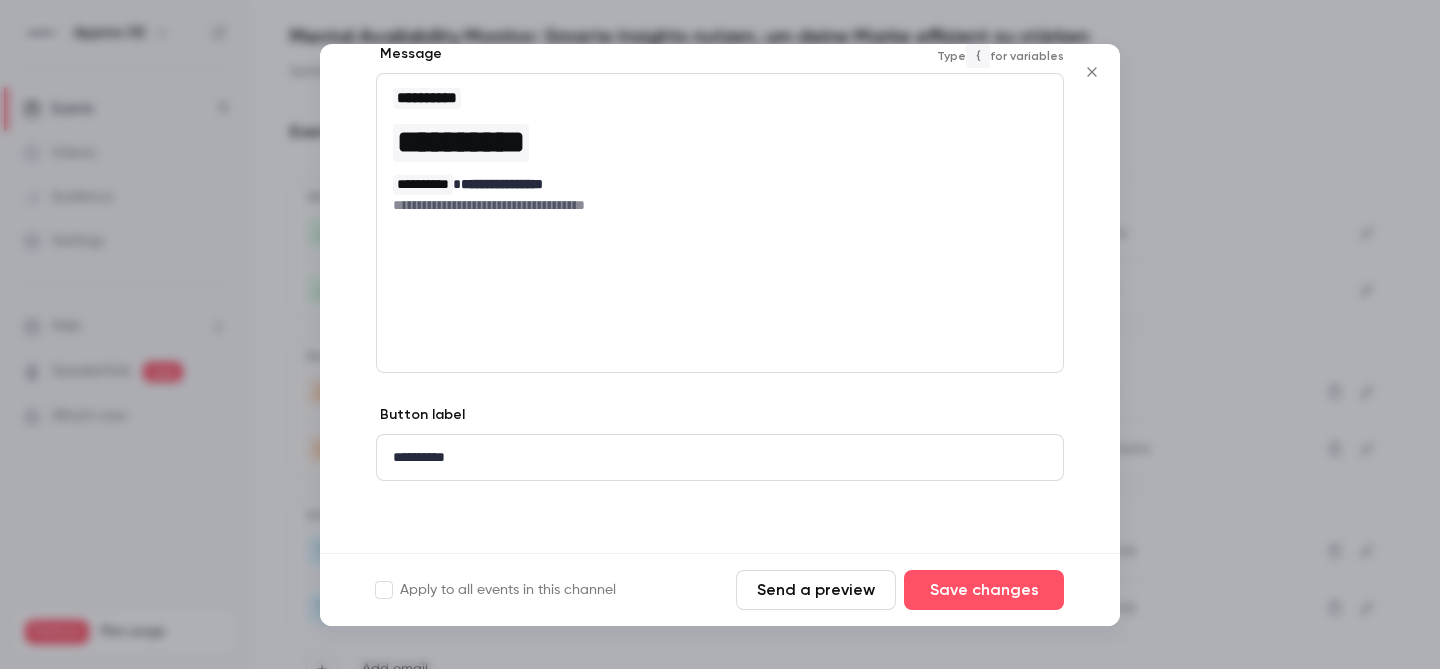 click on "**********" at bounding box center (712, 205) 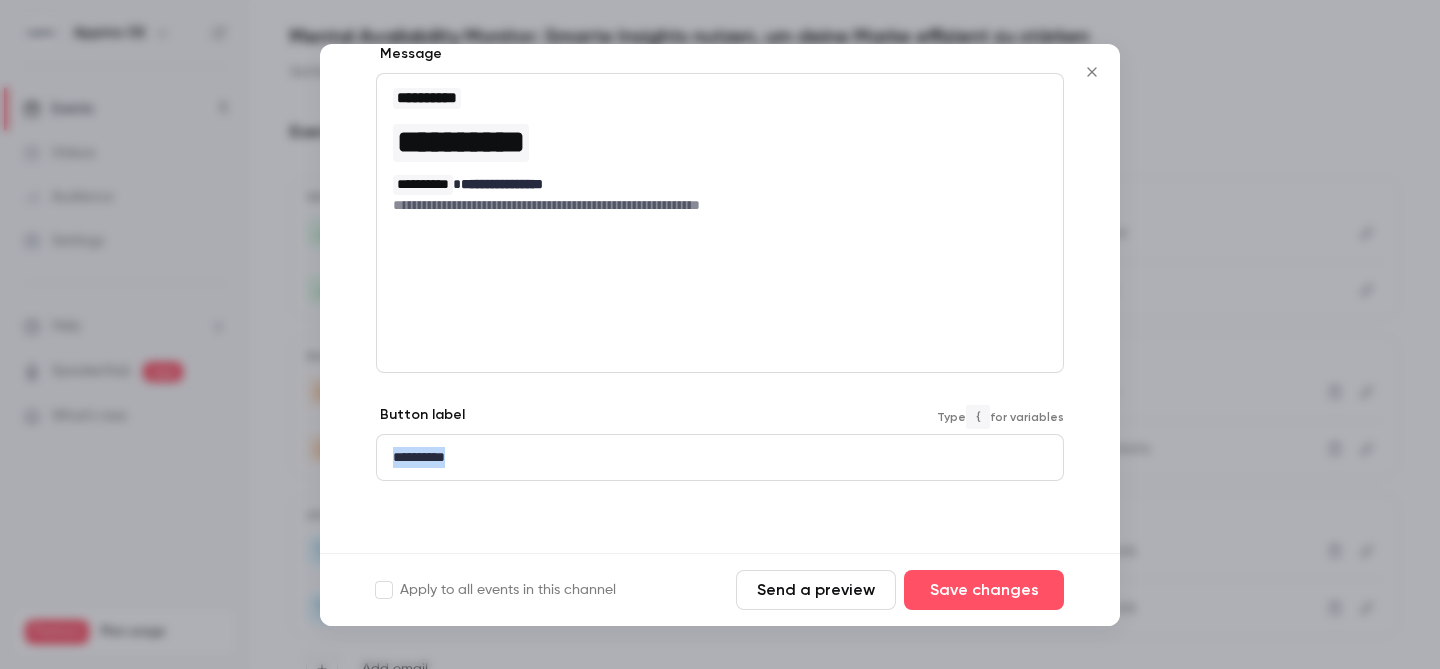 drag, startPoint x: 505, startPoint y: 463, endPoint x: 273, endPoint y: 460, distance: 232.0194 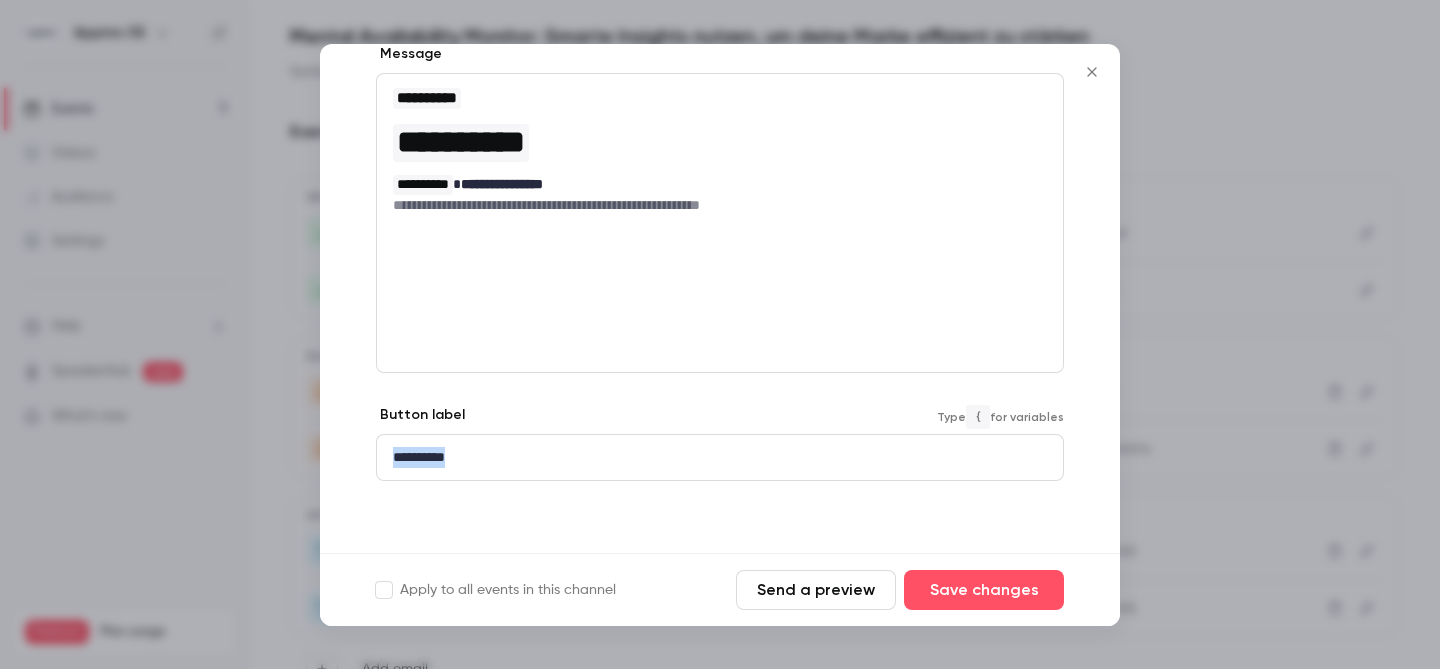 click on "**********" at bounding box center [720, 334] 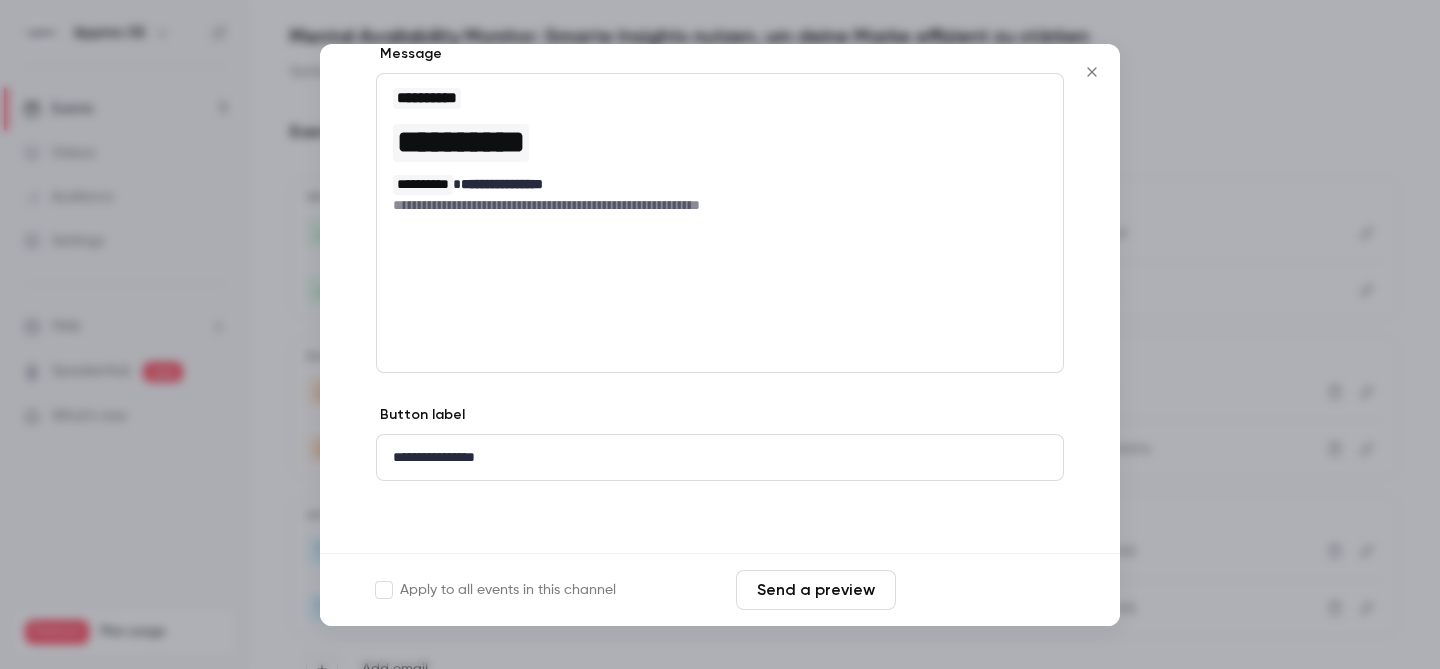 click on "Save changes" at bounding box center (984, 590) 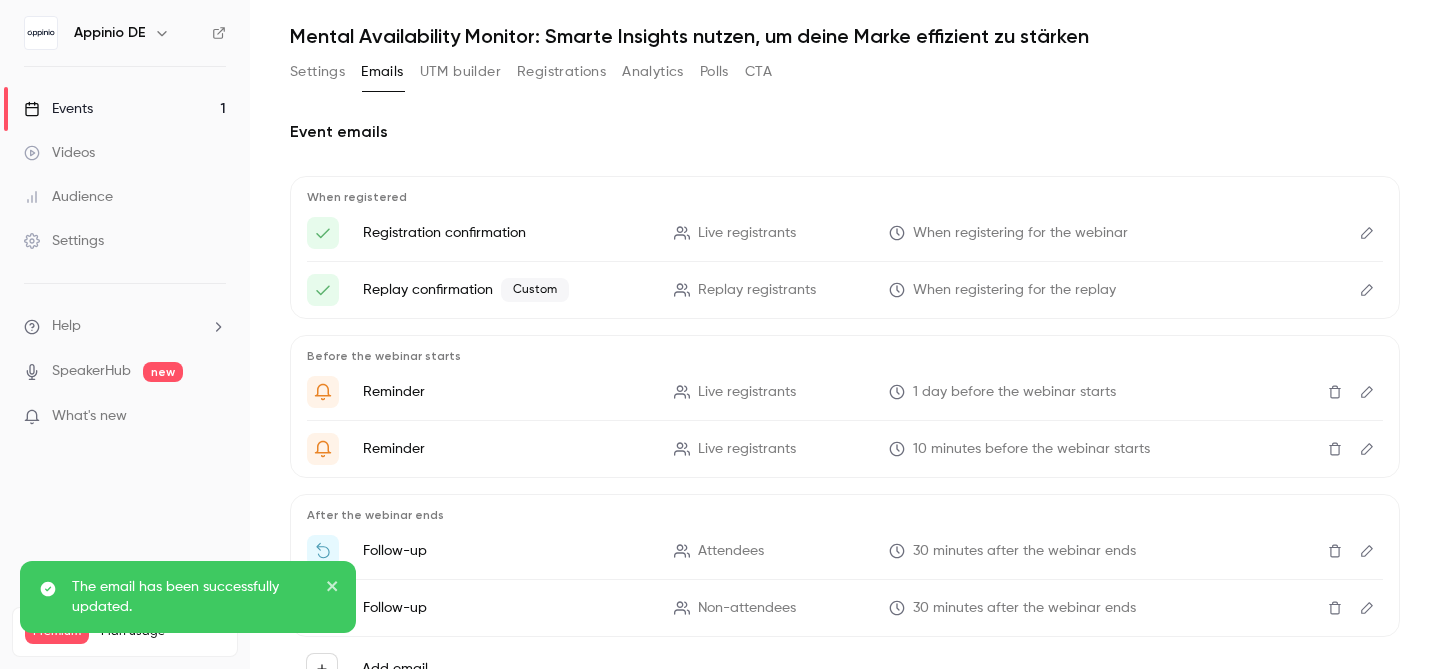 click at bounding box center [1367, 290] 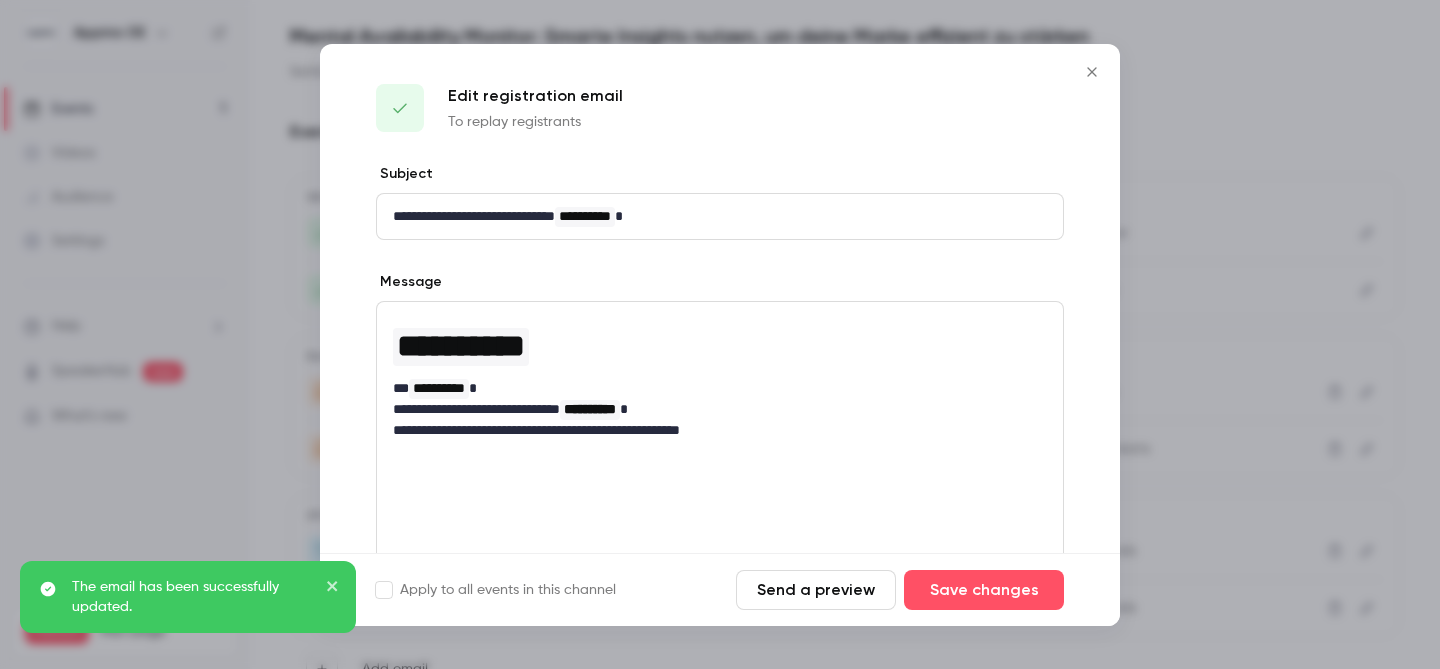 click at bounding box center [1092, 72] 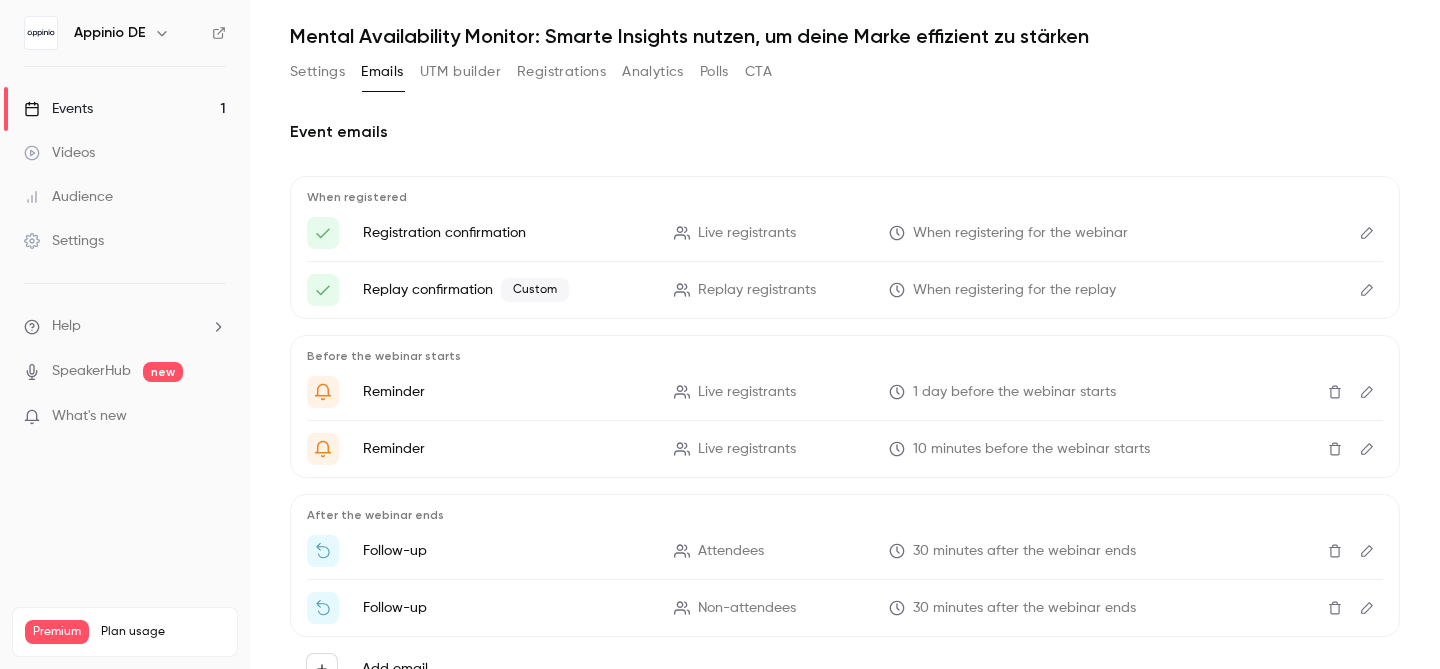 click 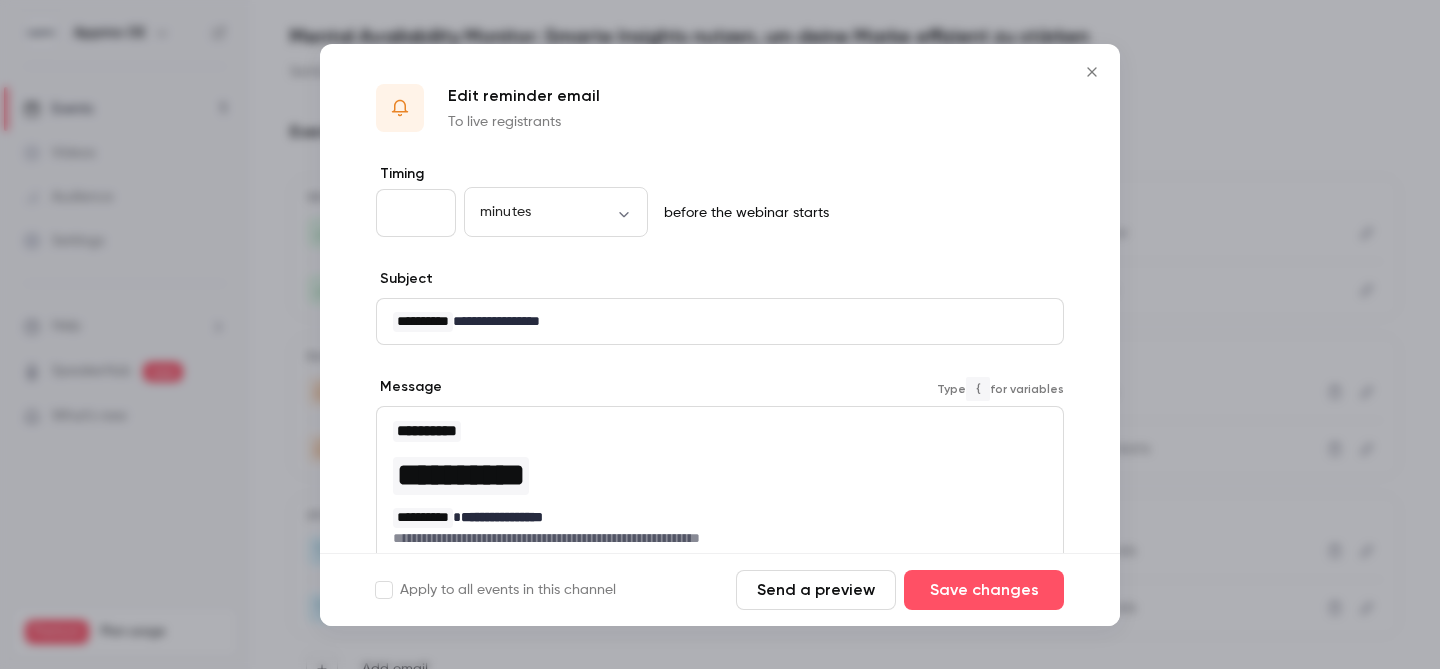 click on "**********" at bounding box center [712, 538] 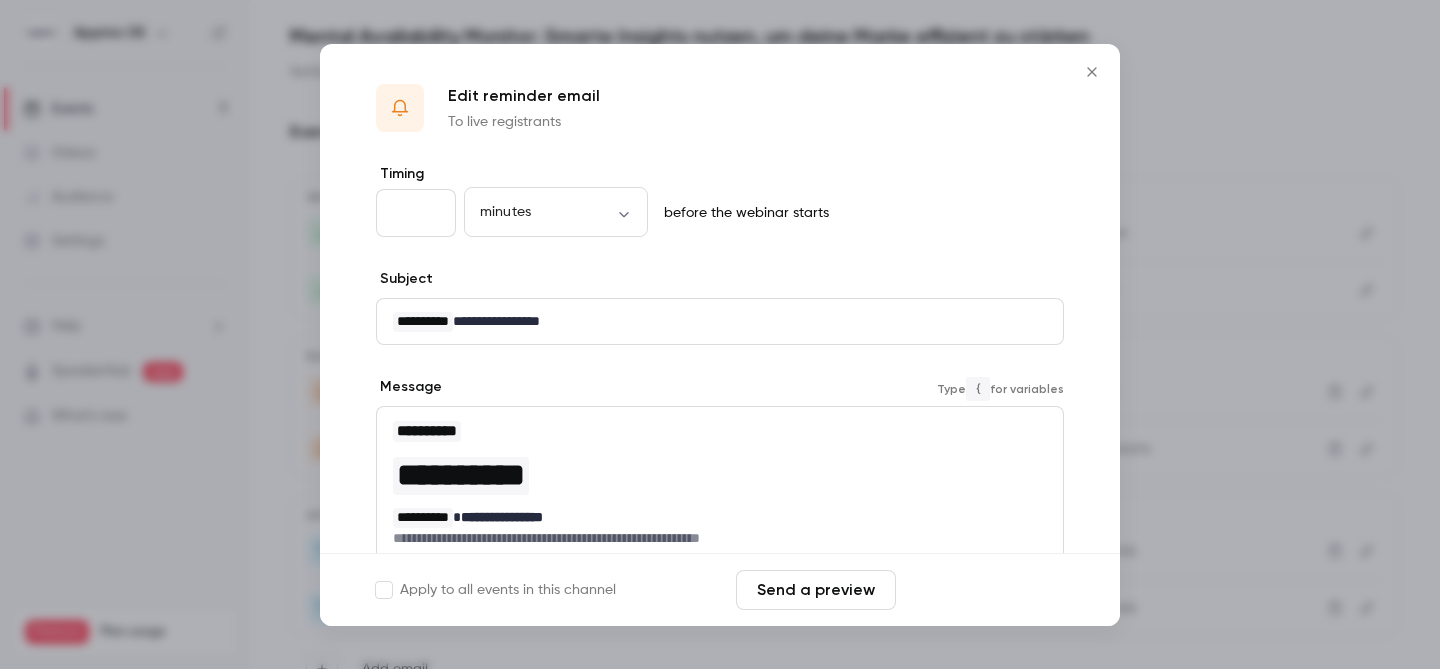 click on "Save changes" at bounding box center [984, 590] 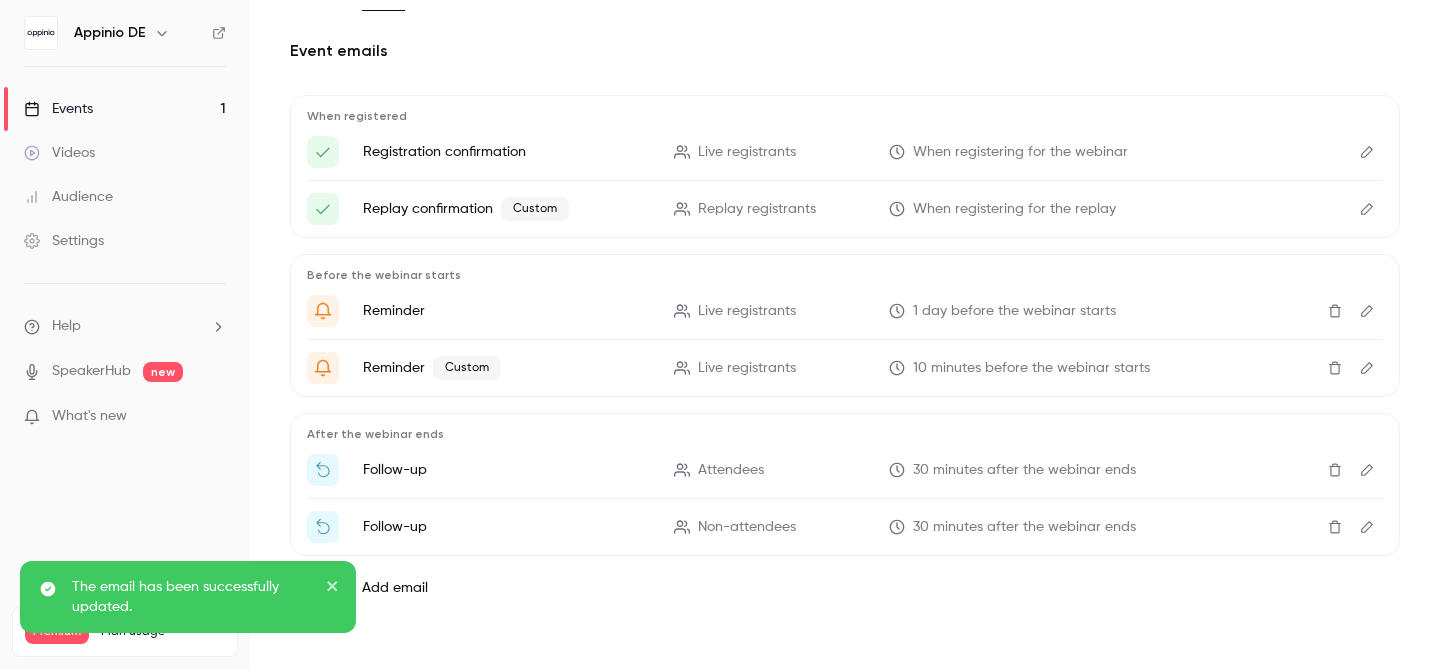scroll, scrollTop: 348, scrollLeft: 0, axis: vertical 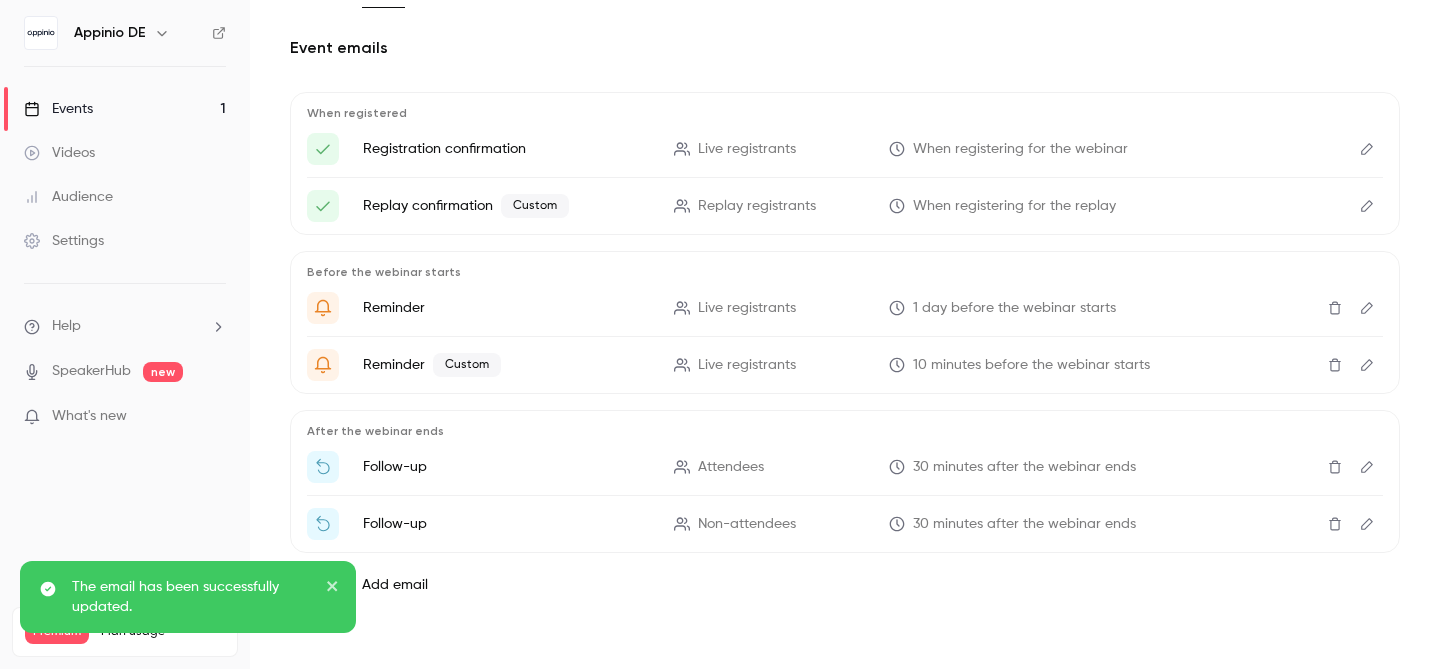 click 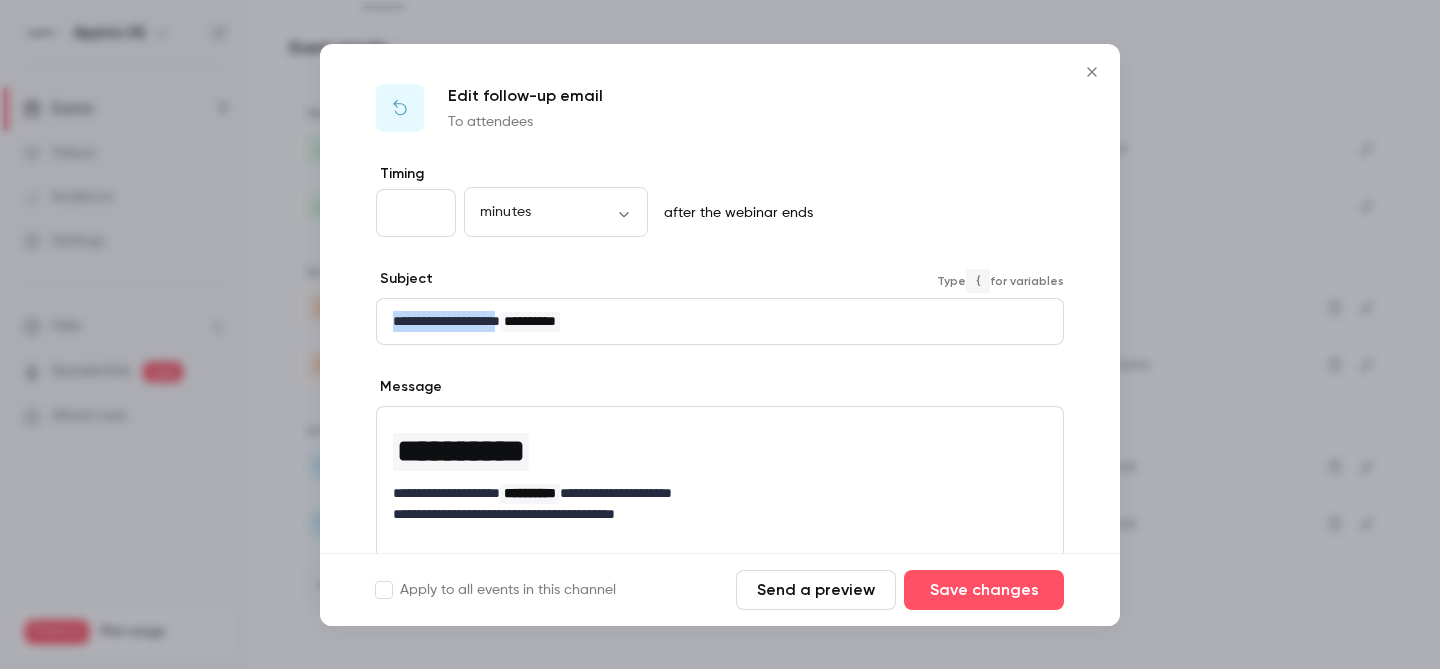 drag, startPoint x: 526, startPoint y: 321, endPoint x: 299, endPoint y: 314, distance: 227.10791 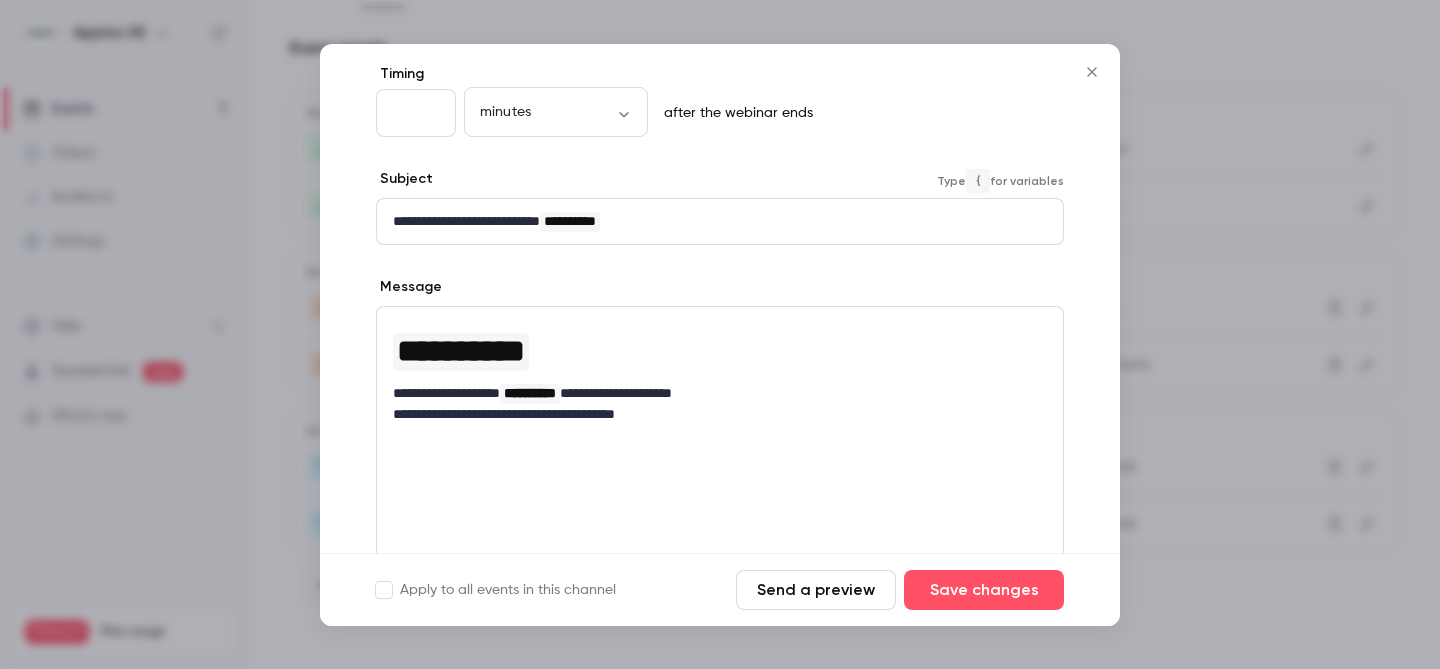 scroll, scrollTop: 116, scrollLeft: 0, axis: vertical 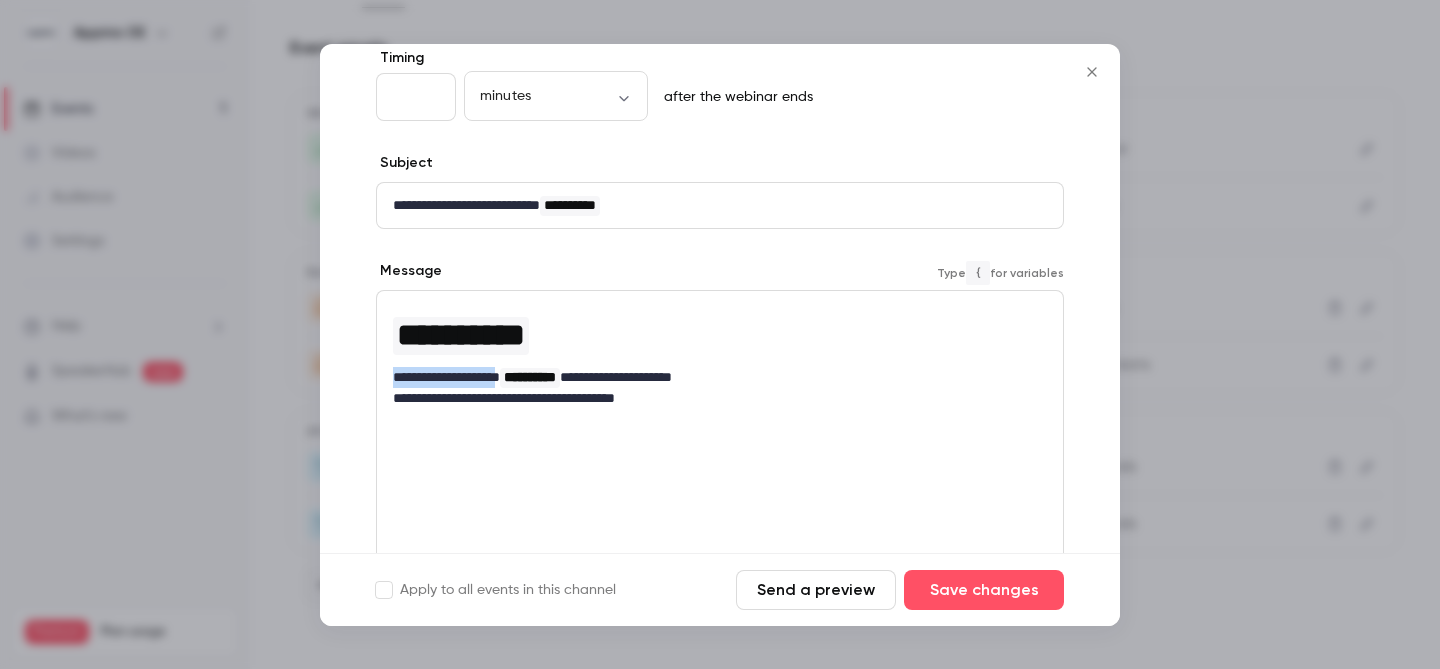 drag, startPoint x: 526, startPoint y: 378, endPoint x: 384, endPoint y: 370, distance: 142.22517 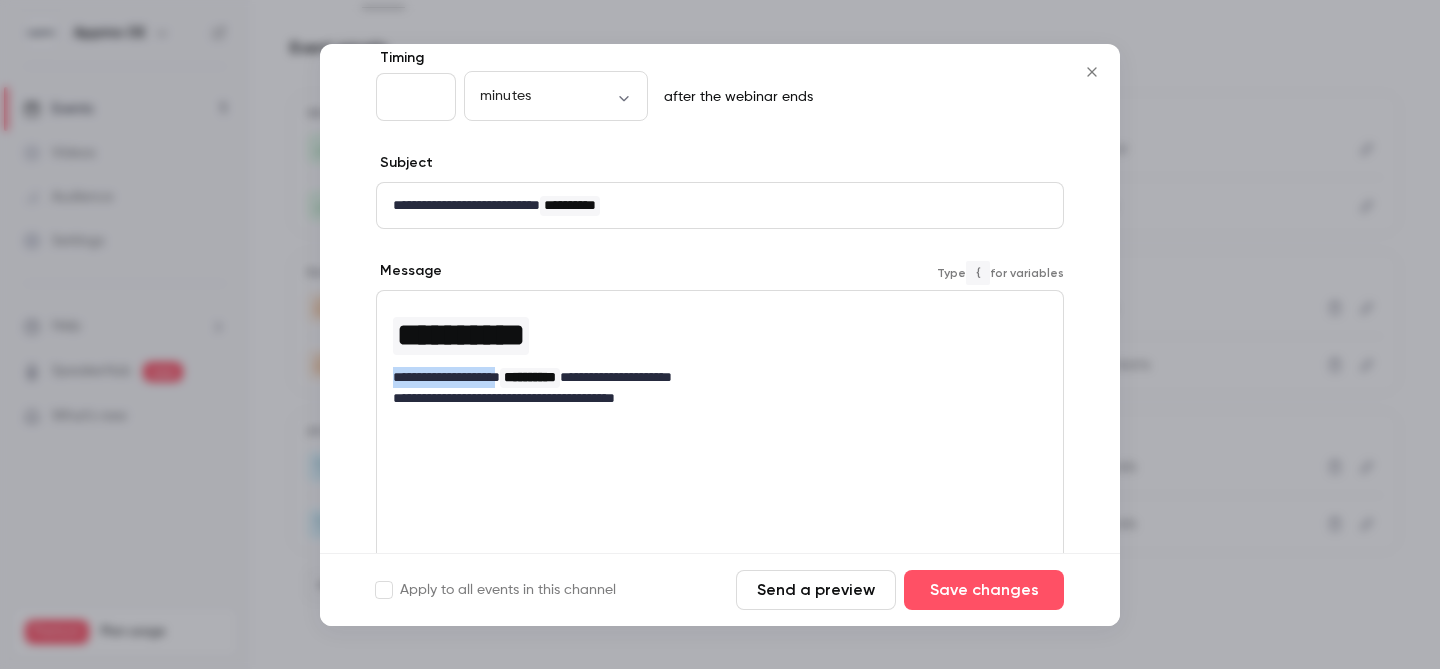 click on "**********" at bounding box center [720, 356] 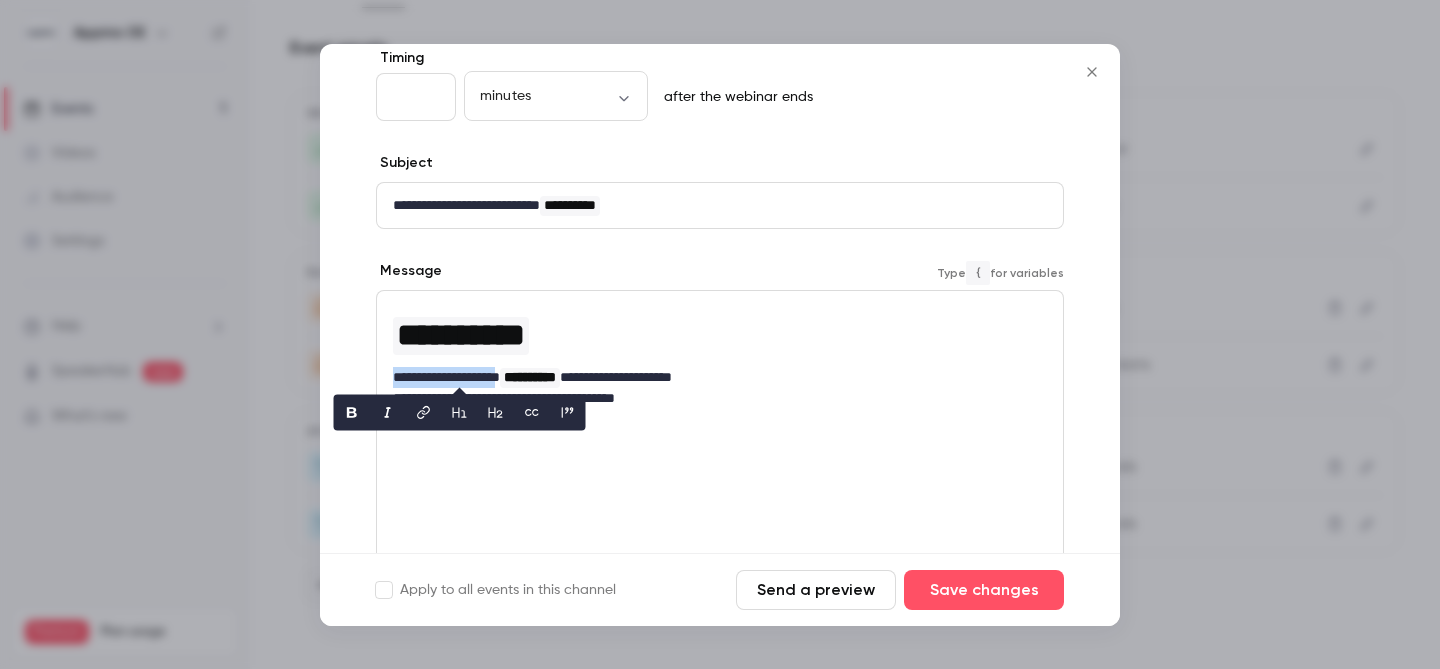 type 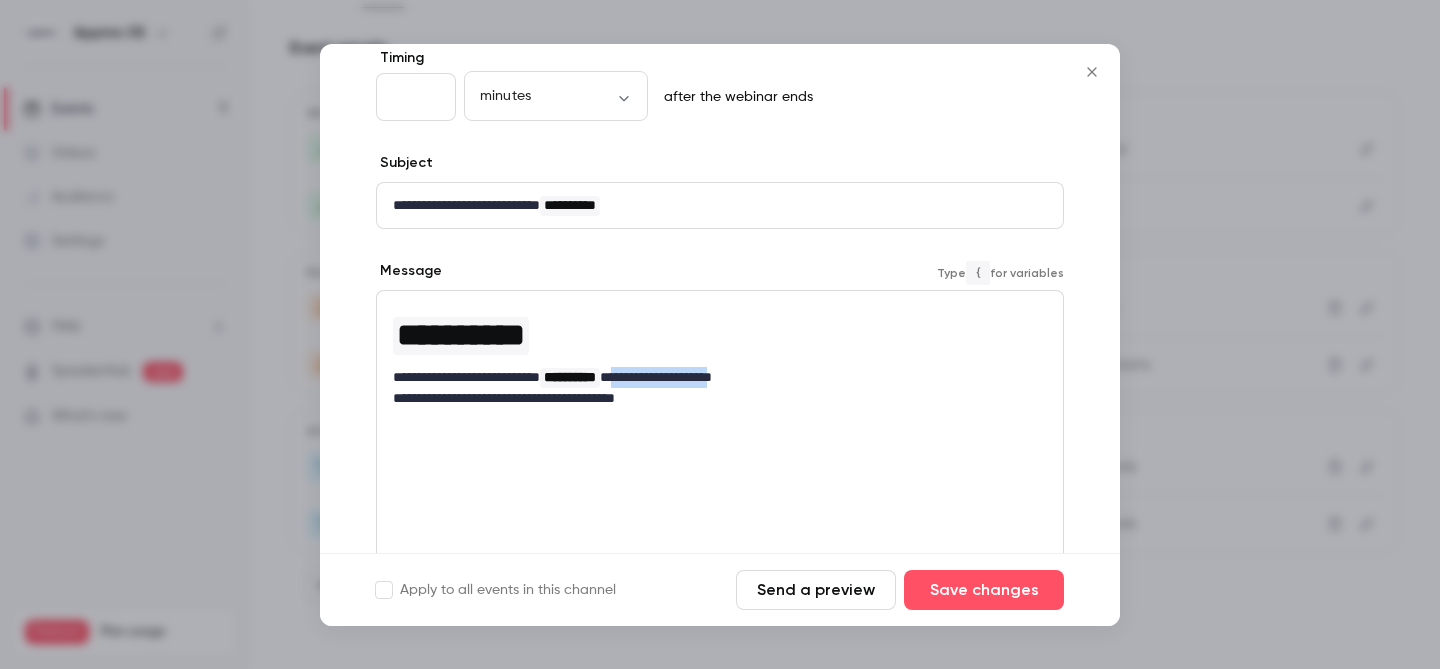 drag, startPoint x: 732, startPoint y: 372, endPoint x: 816, endPoint y: 376, distance: 84.095184 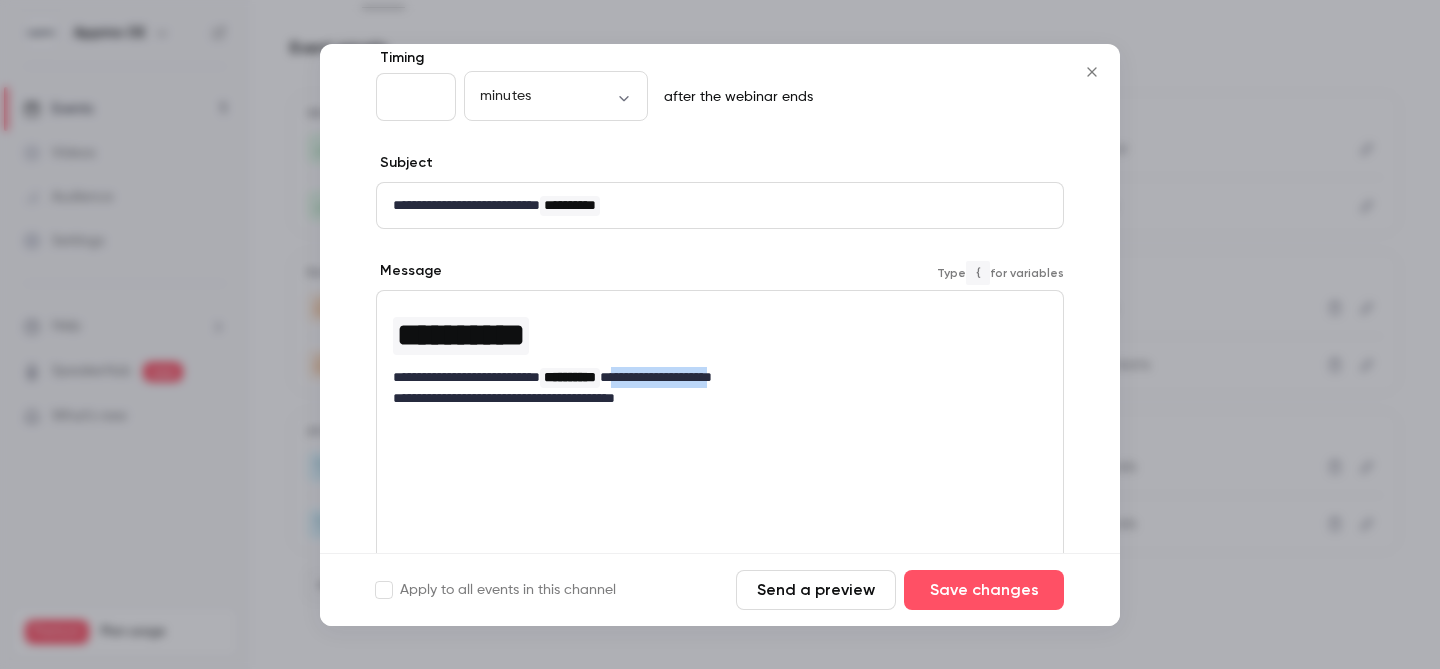 click on "**********" at bounding box center (712, 377) 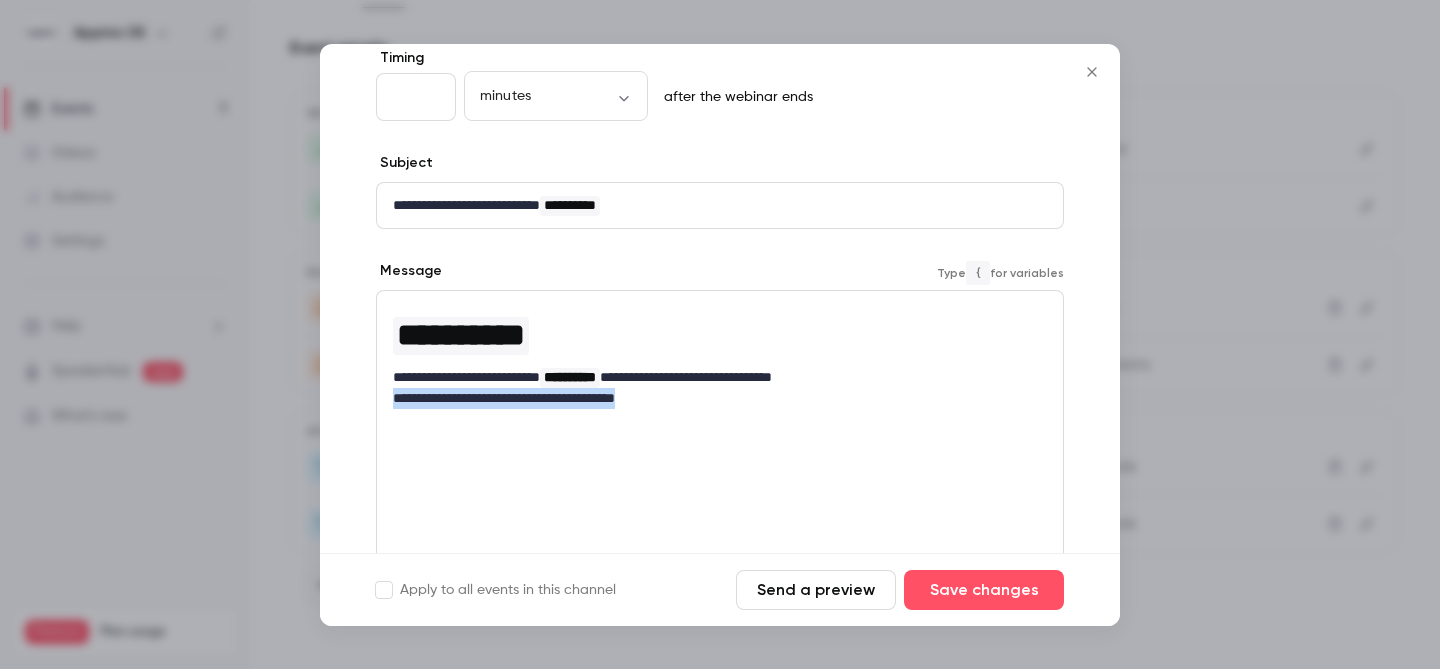 drag, startPoint x: 671, startPoint y: 398, endPoint x: 384, endPoint y: 398, distance: 287 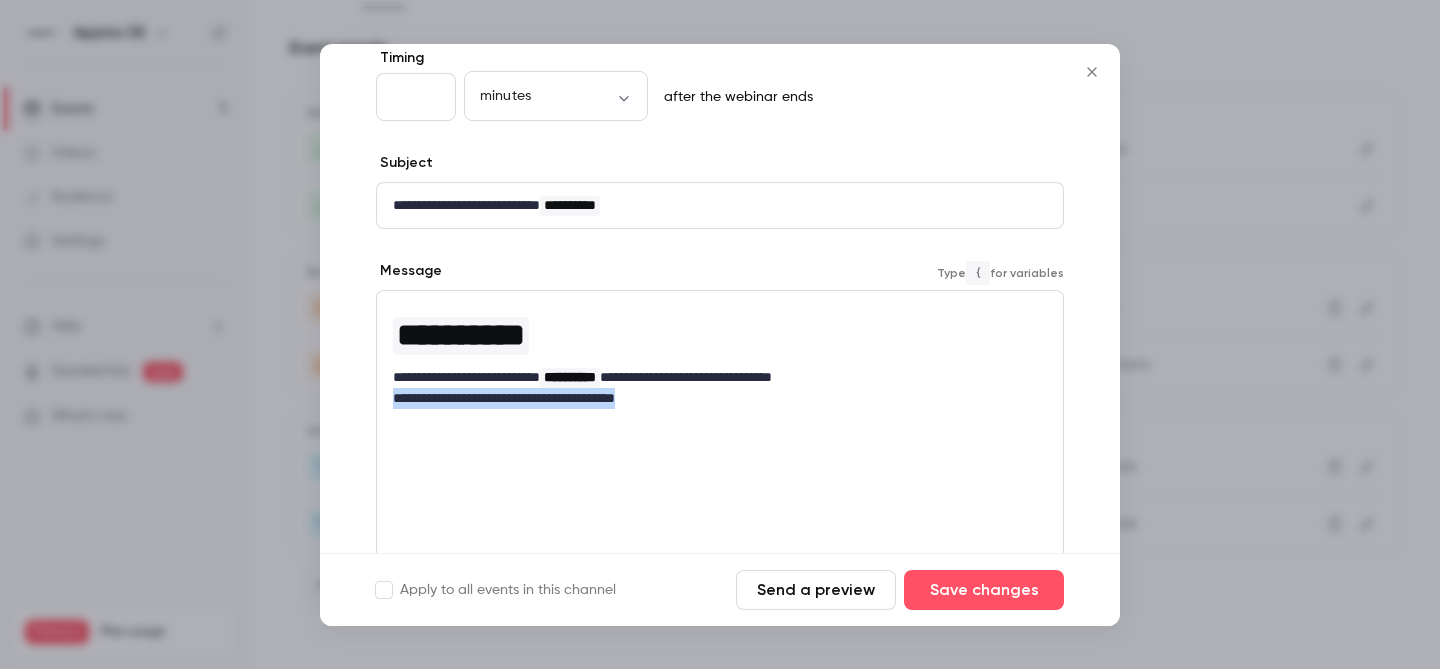 click on "**********" at bounding box center (720, 356) 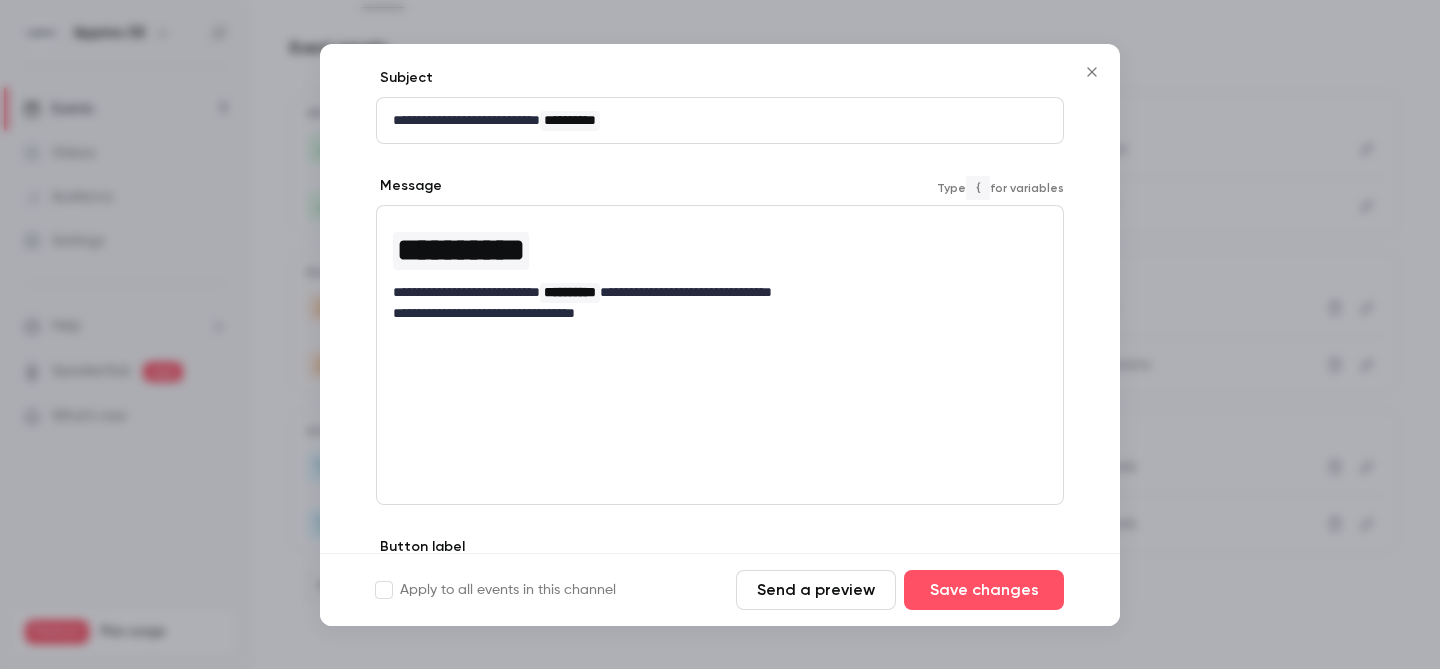 scroll, scrollTop: 333, scrollLeft: 0, axis: vertical 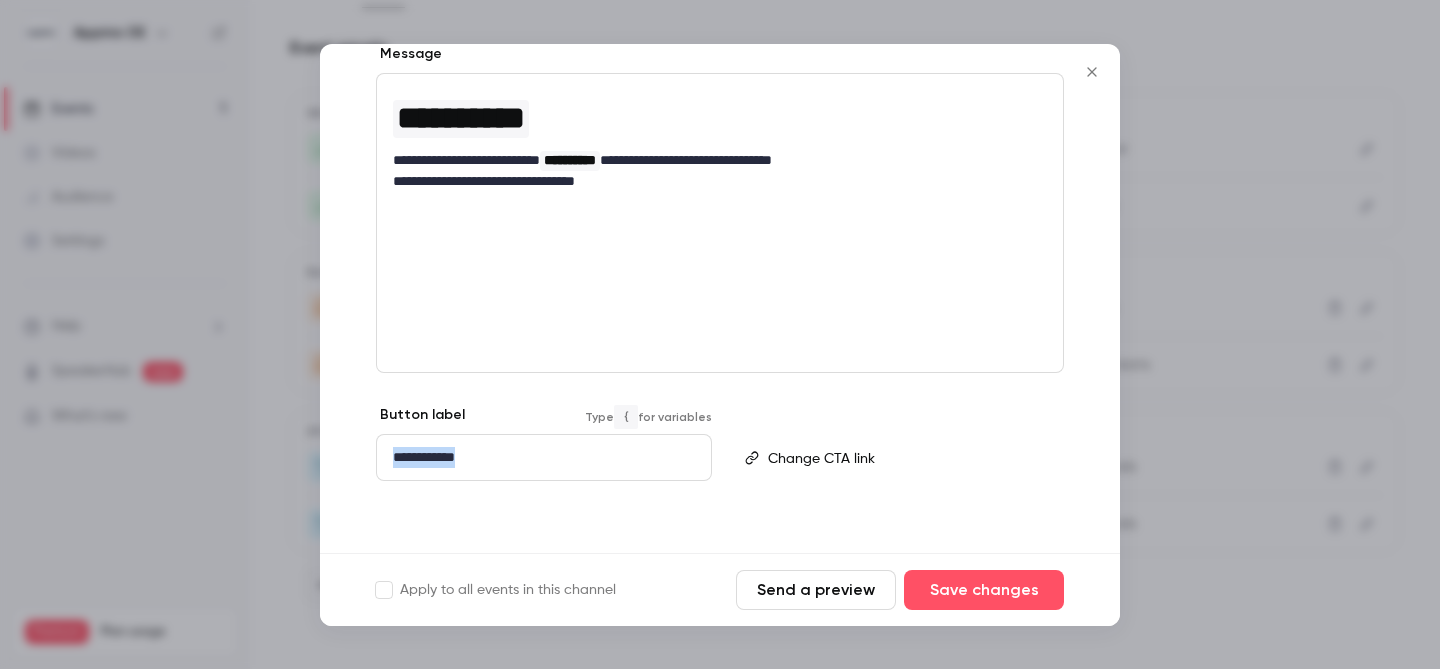 drag, startPoint x: 382, startPoint y: 457, endPoint x: 343, endPoint y: 456, distance: 39.012817 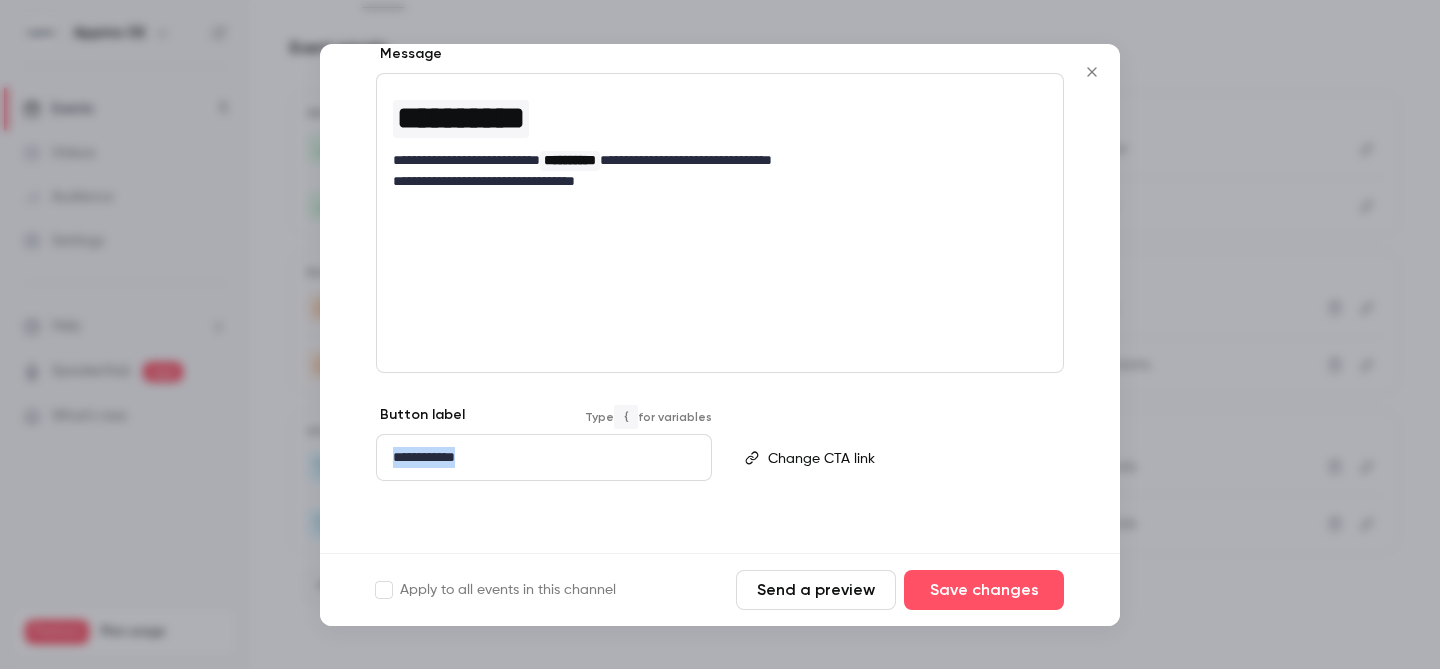 click on "**********" at bounding box center (720, 192) 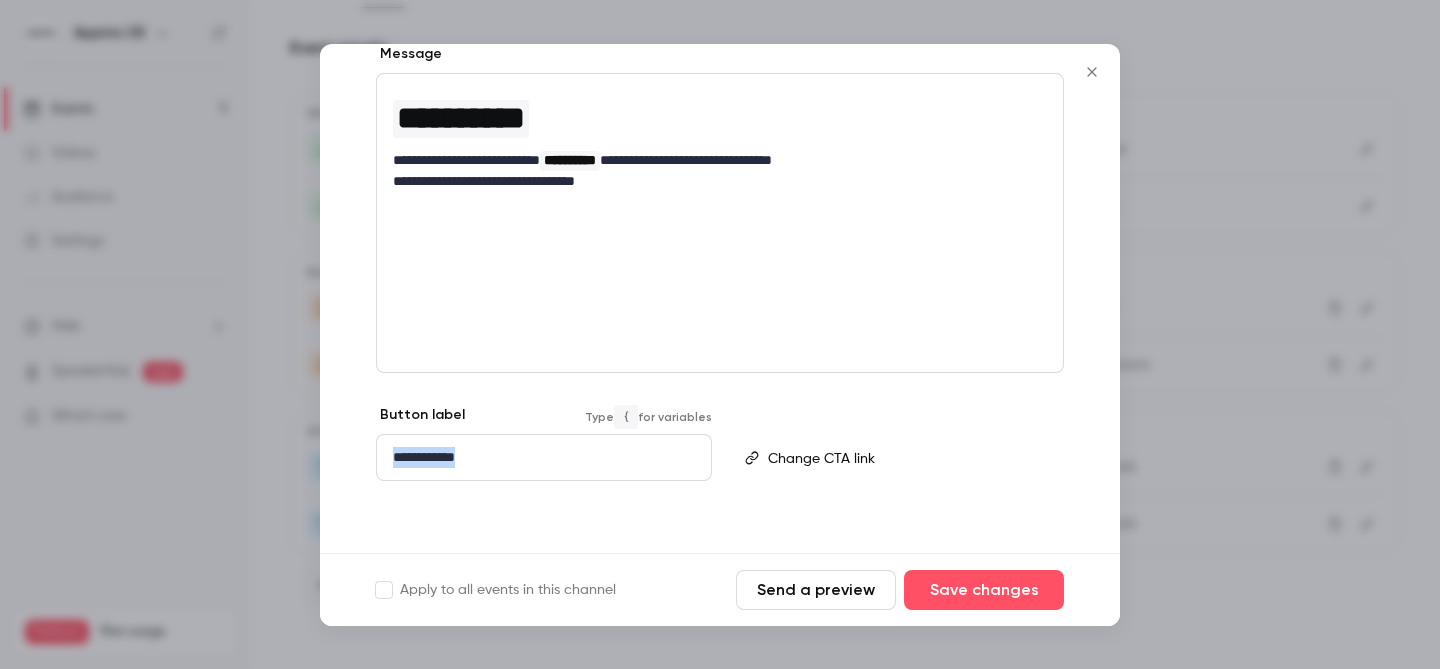 type 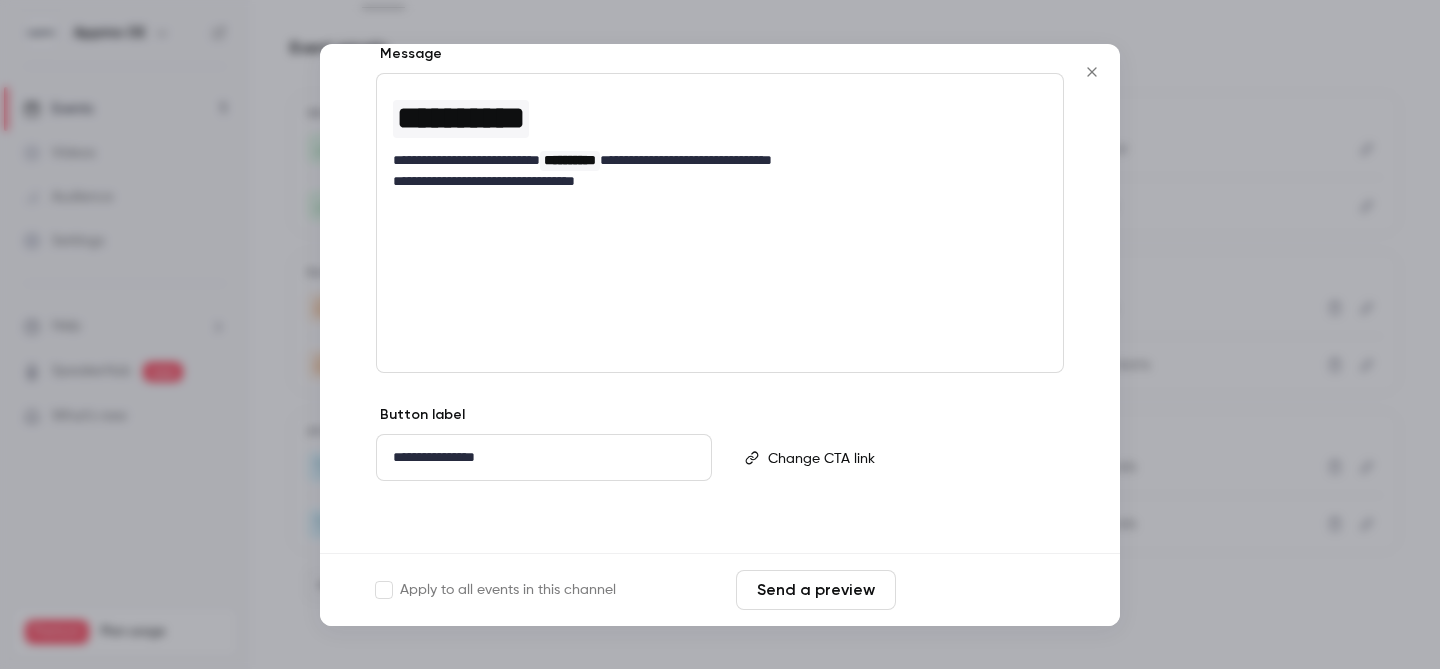 click on "Save changes" at bounding box center (984, 590) 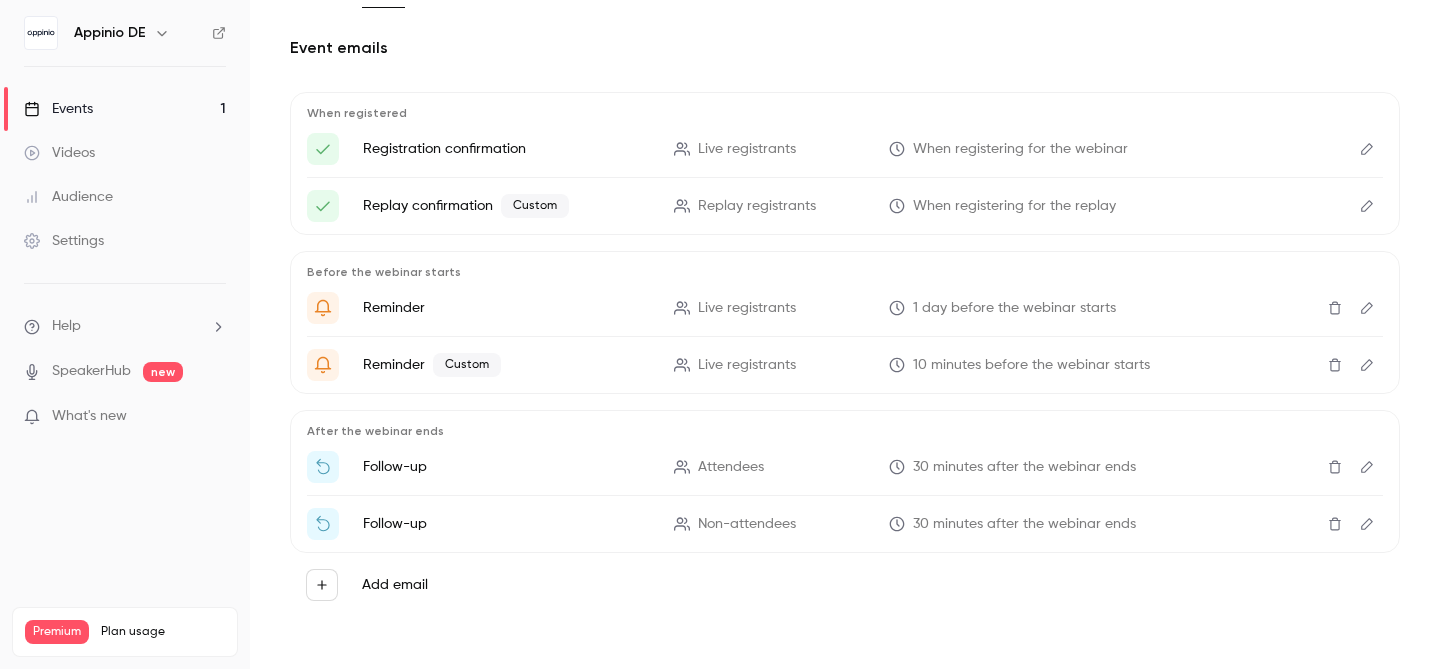 click 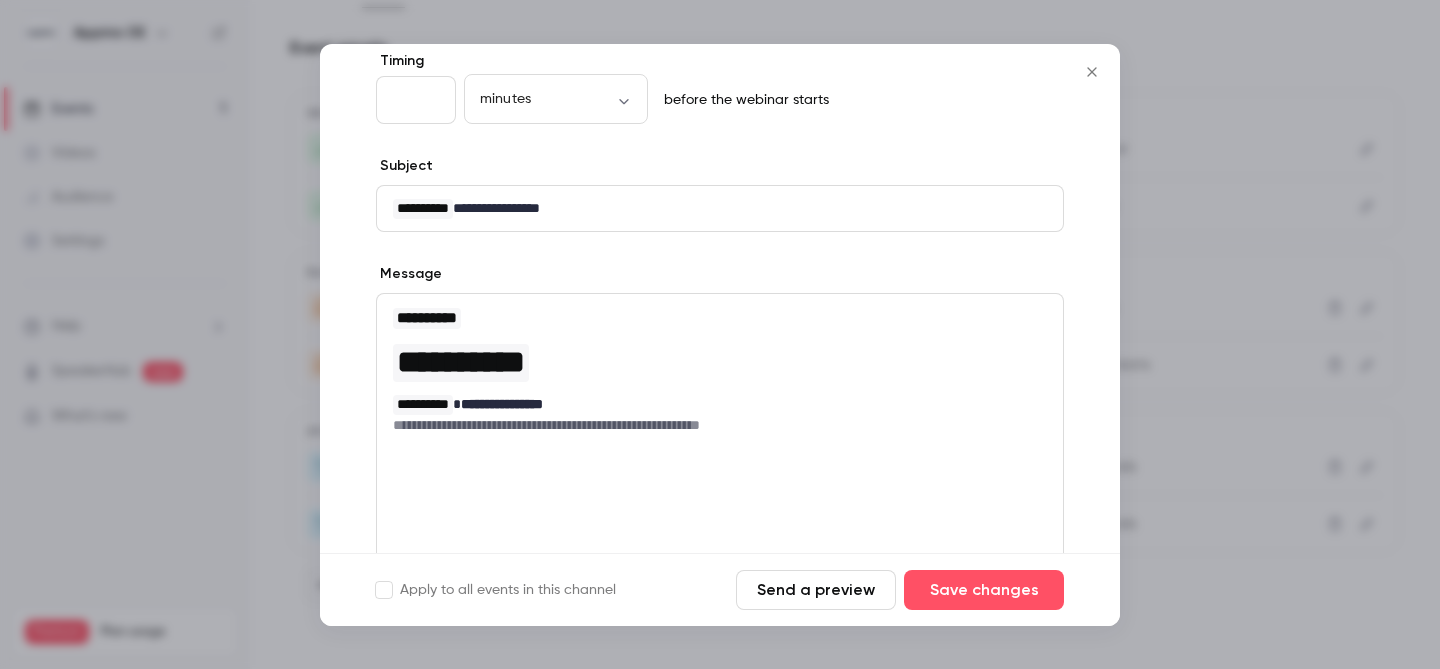 scroll, scrollTop: 333, scrollLeft: 0, axis: vertical 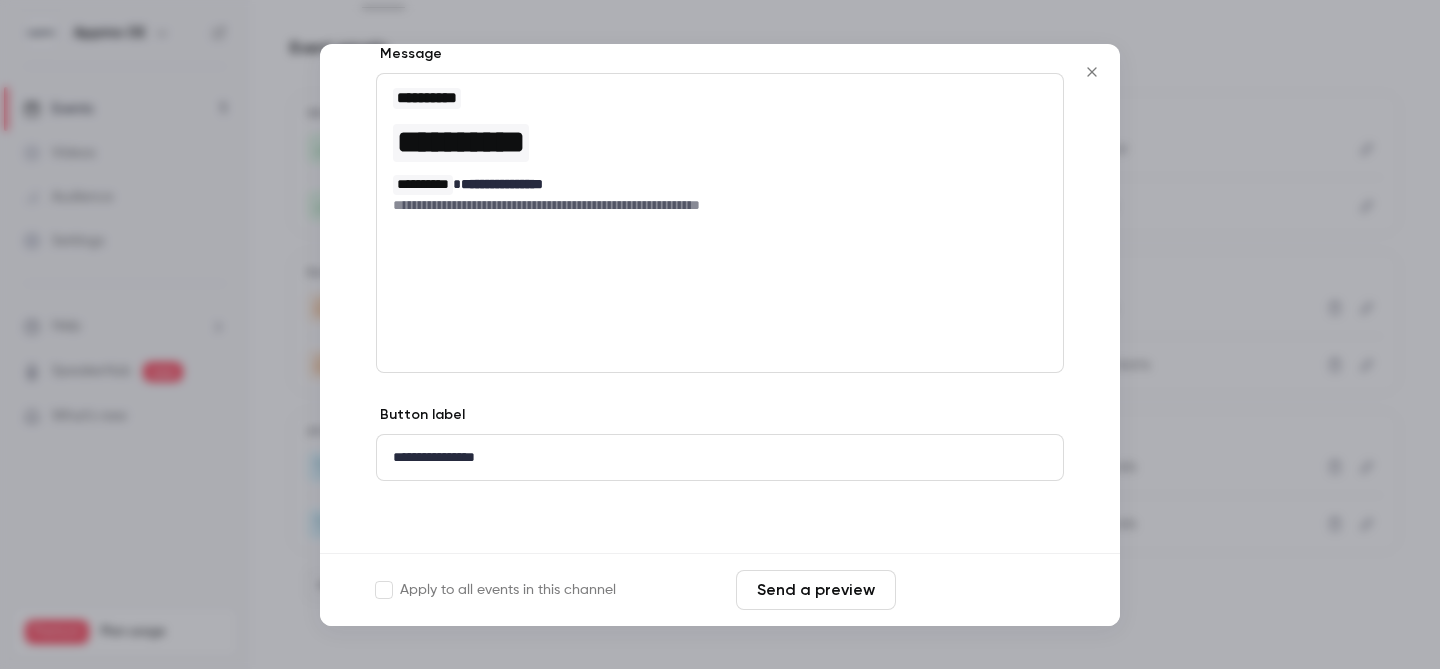 click on "Save changes" at bounding box center [984, 590] 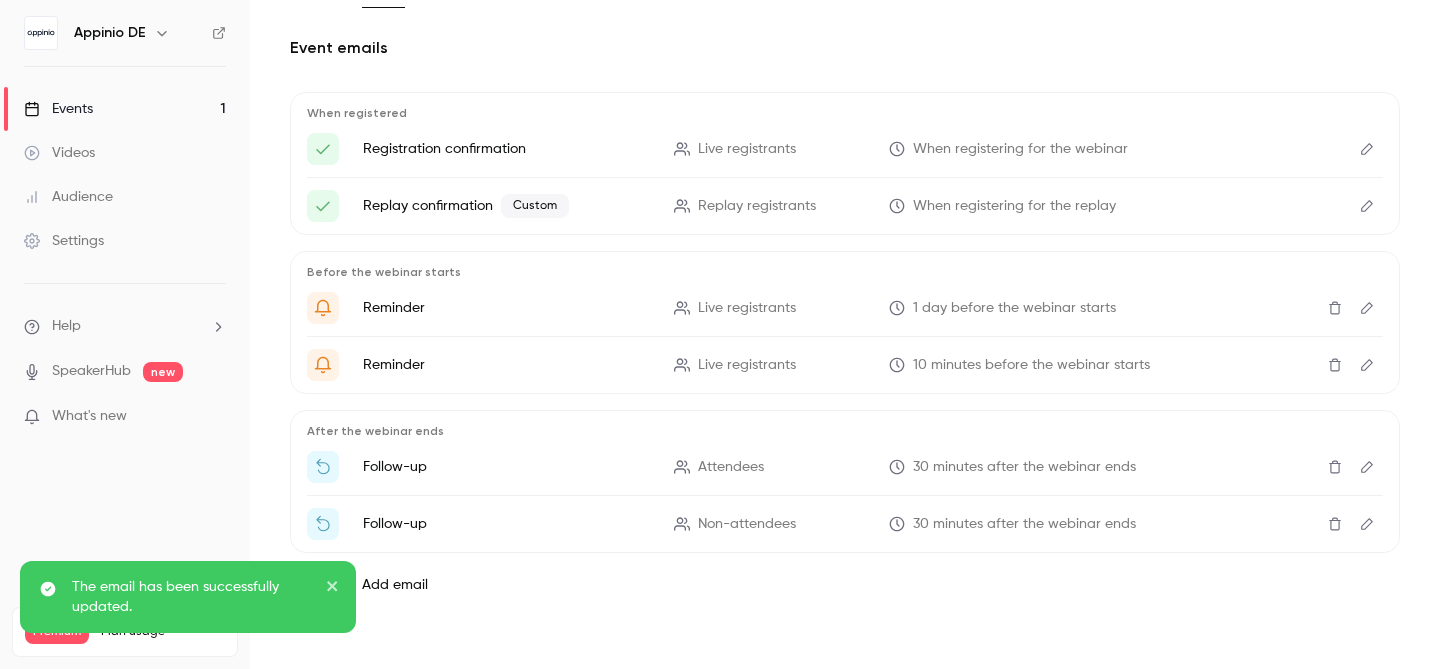 click 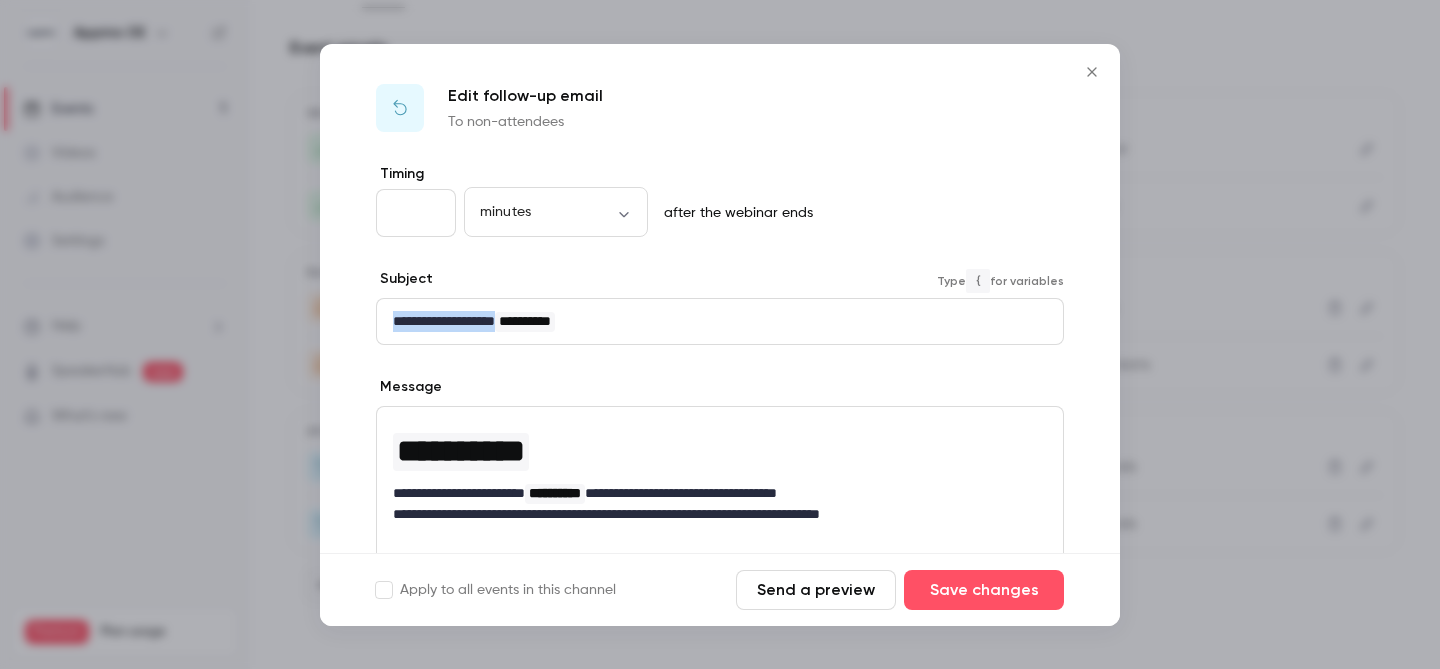 drag, startPoint x: 523, startPoint y: 316, endPoint x: 297, endPoint y: 317, distance: 226.00221 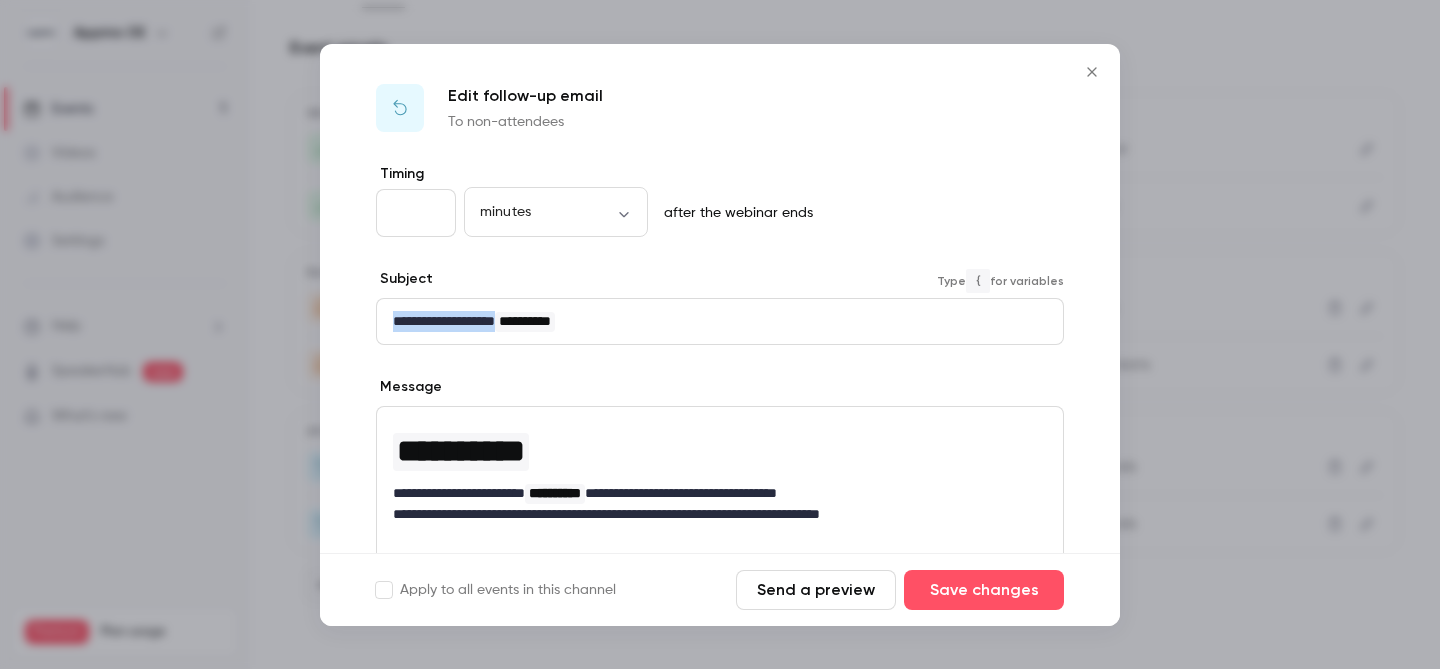 click on "**********" at bounding box center (720, 334) 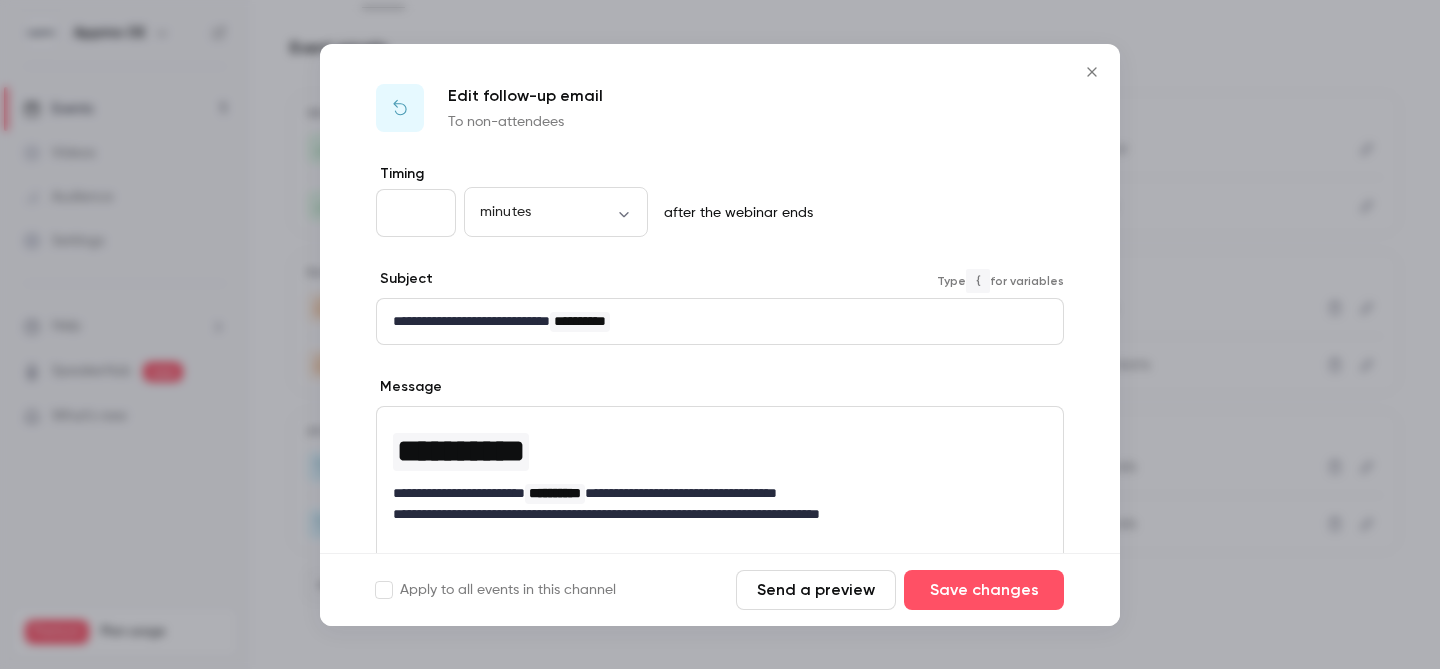 click on "**********" at bounding box center [712, 321] 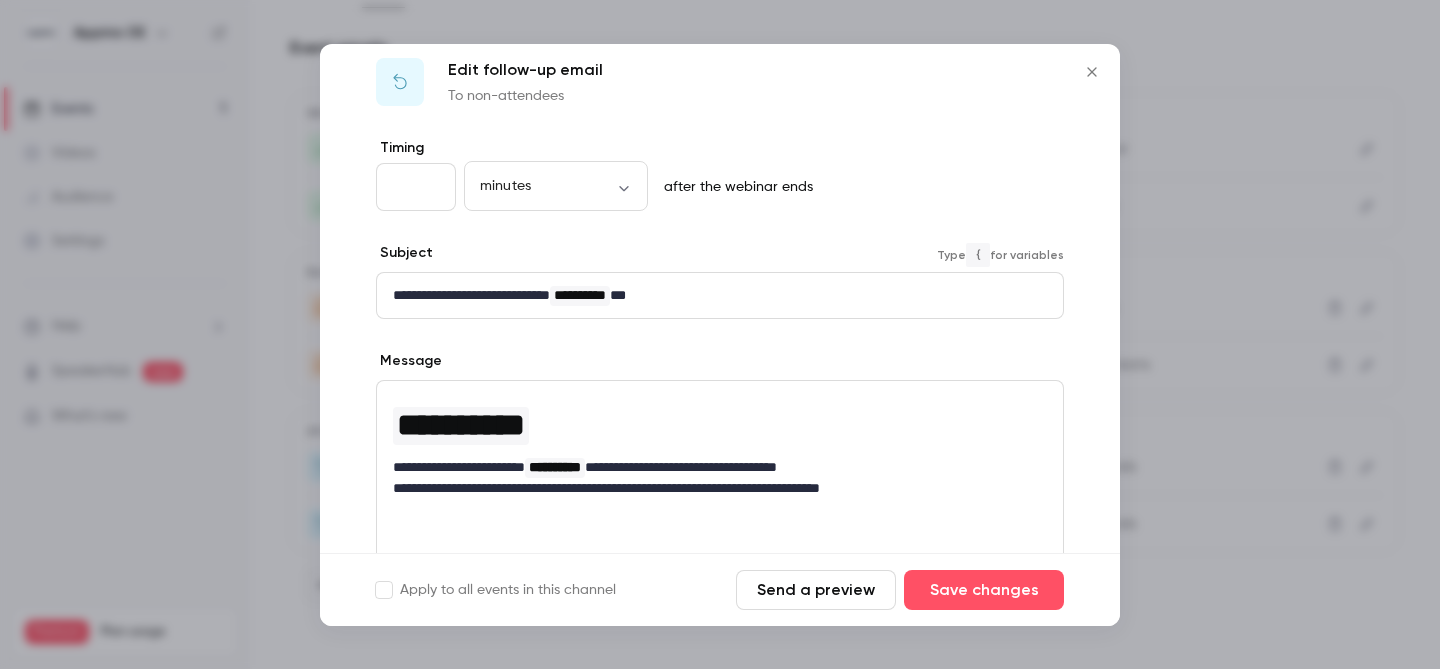 scroll, scrollTop: 151, scrollLeft: 0, axis: vertical 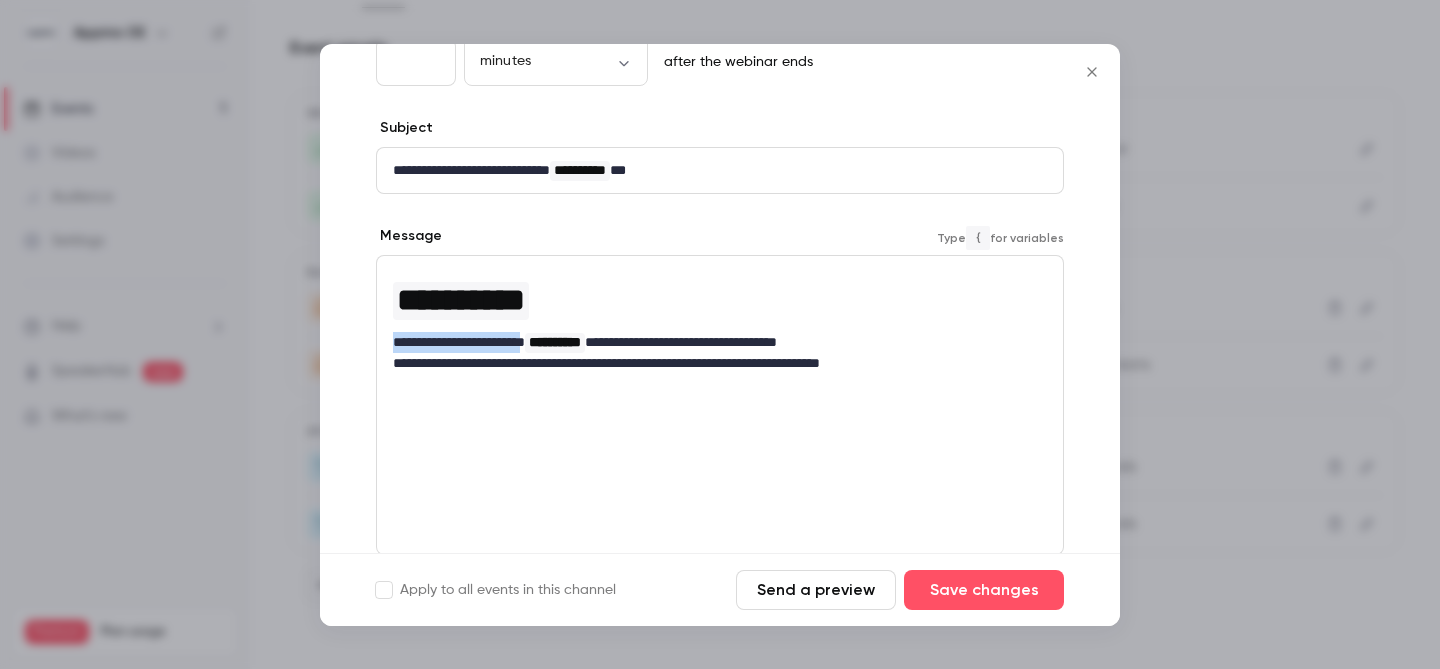 drag, startPoint x: 546, startPoint y: 340, endPoint x: 345, endPoint y: 337, distance: 201.02238 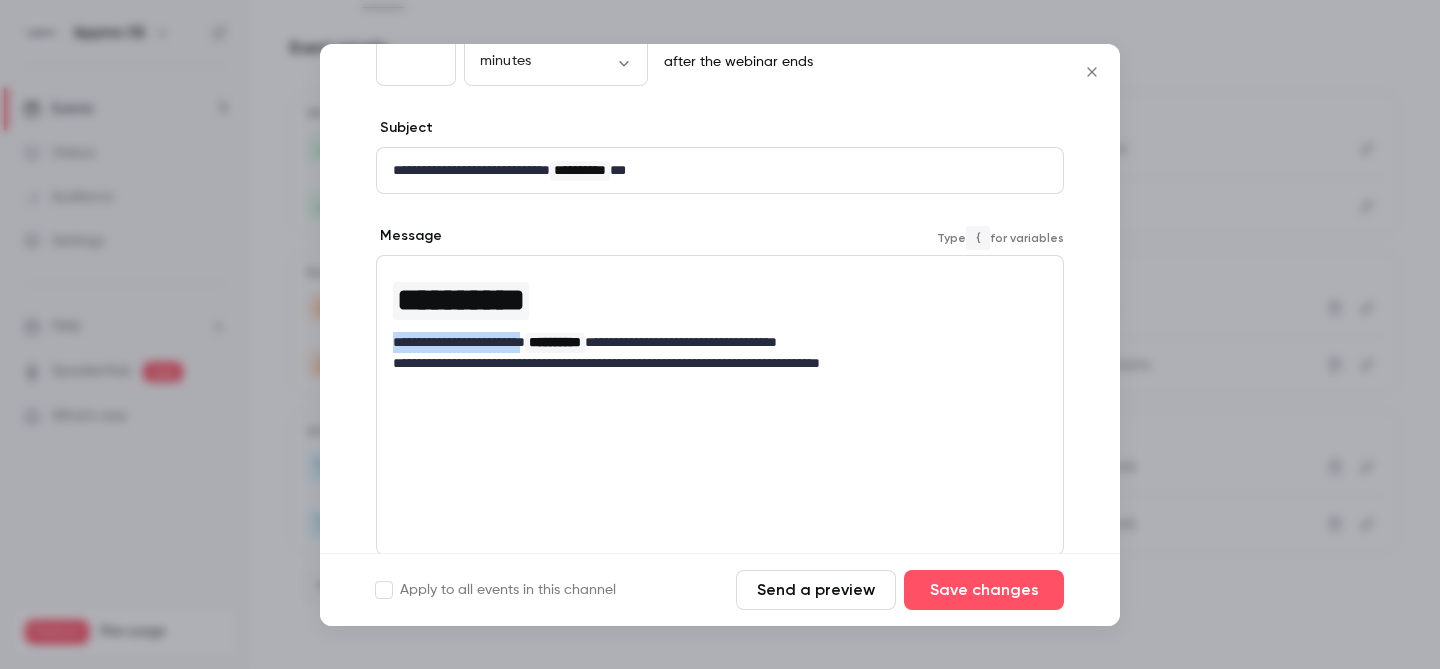 click on "**********" at bounding box center [720, 374] 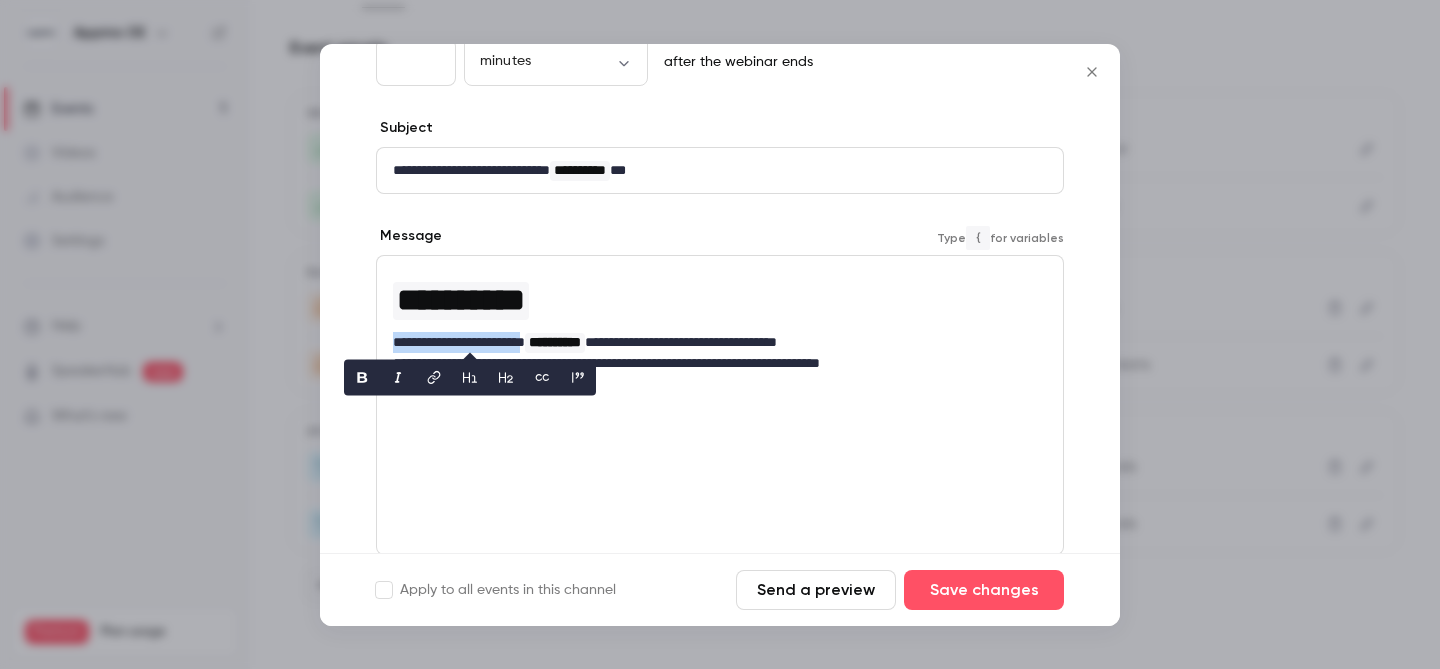 type 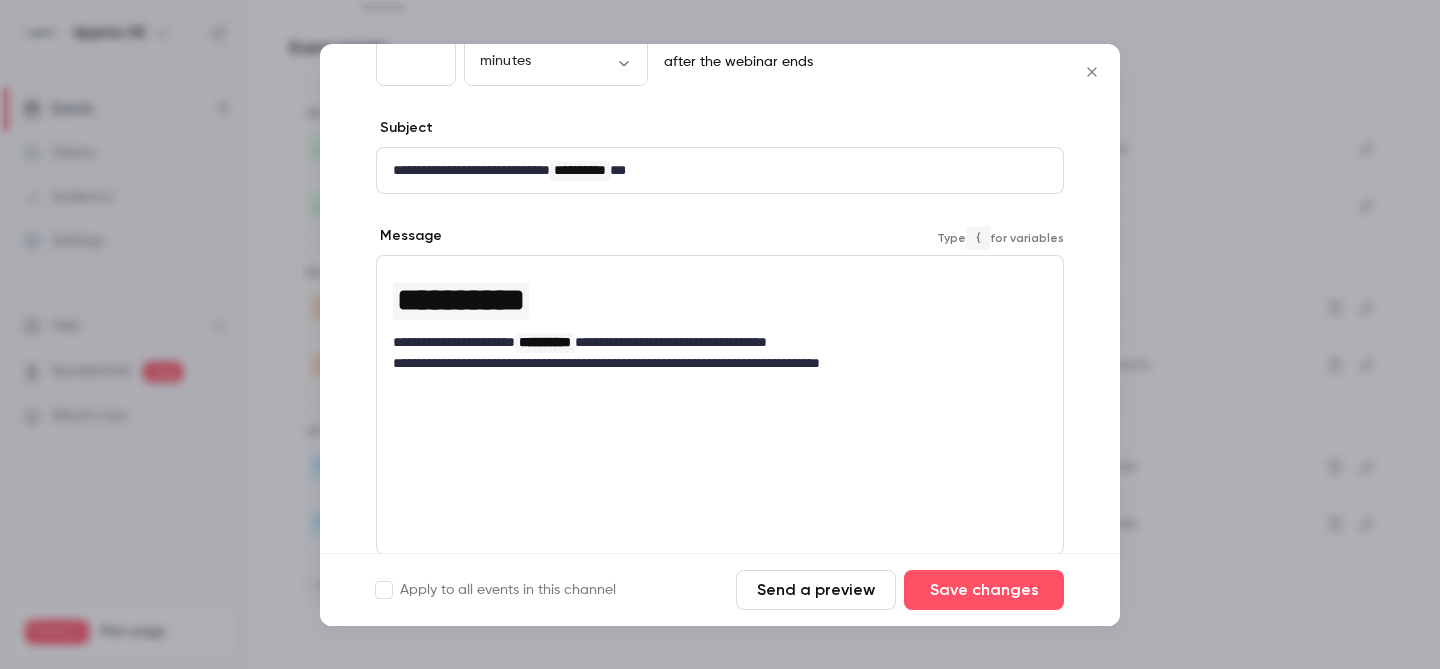 click on "**********" at bounding box center [712, 342] 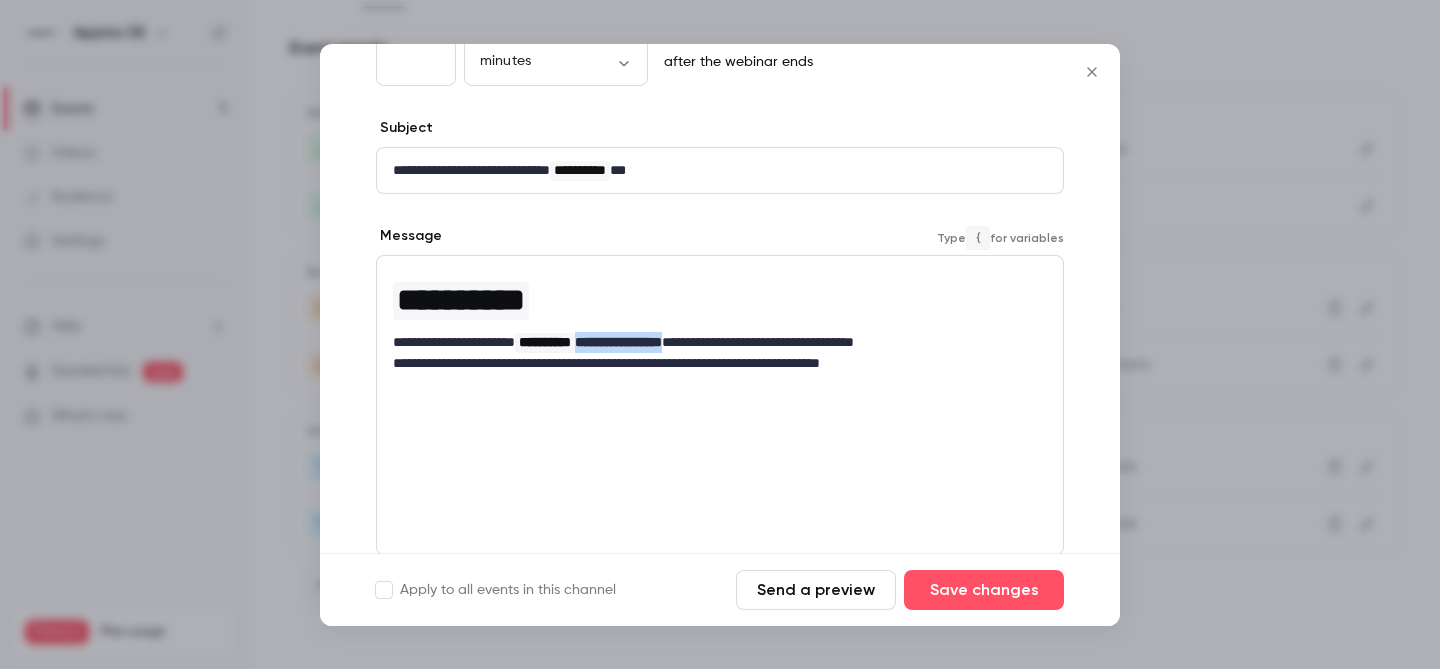 drag, startPoint x: 630, startPoint y: 341, endPoint x: 732, endPoint y: 346, distance: 102.122475 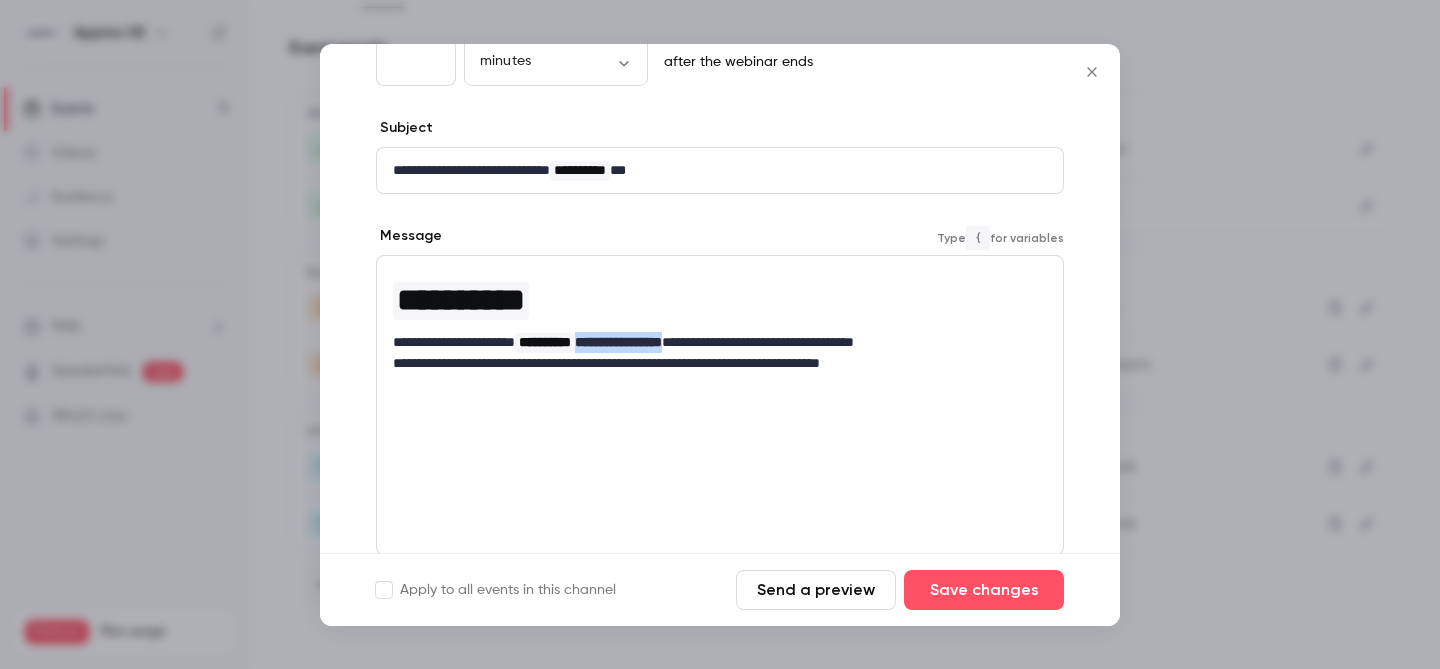 click on "**********" at bounding box center (712, 342) 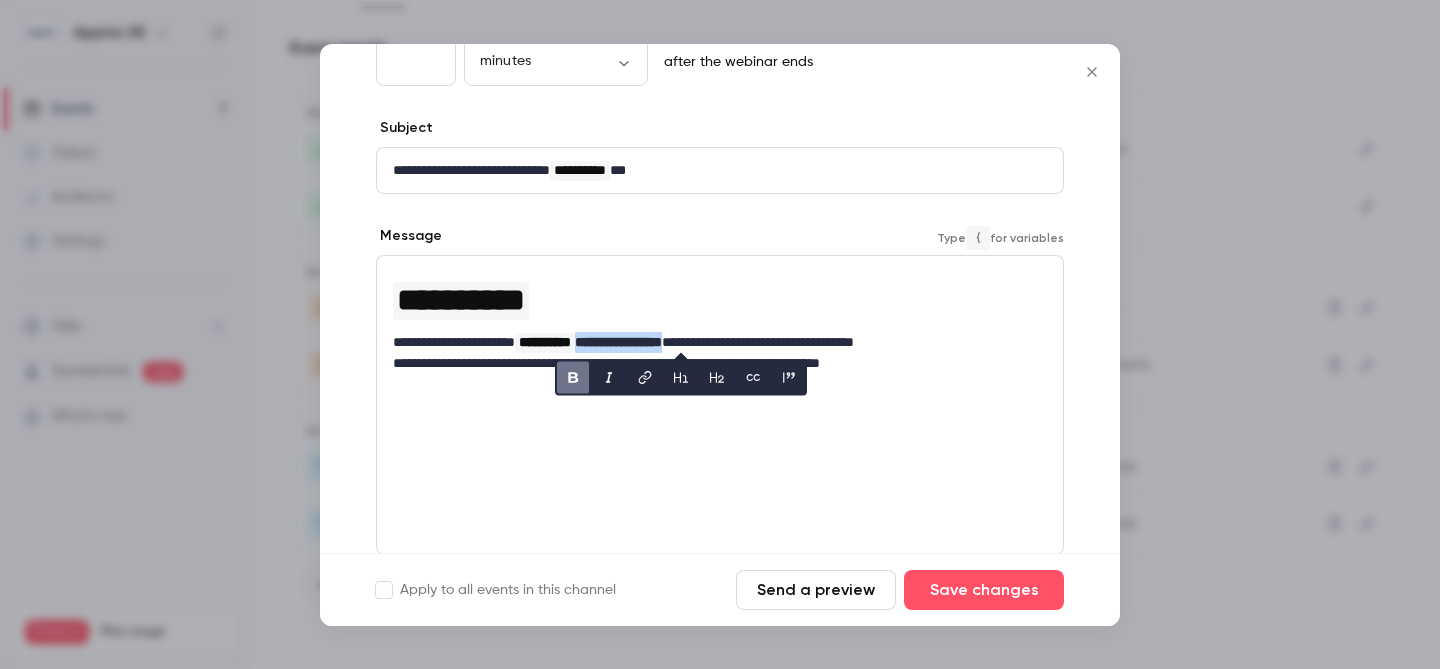 click at bounding box center [573, 377] 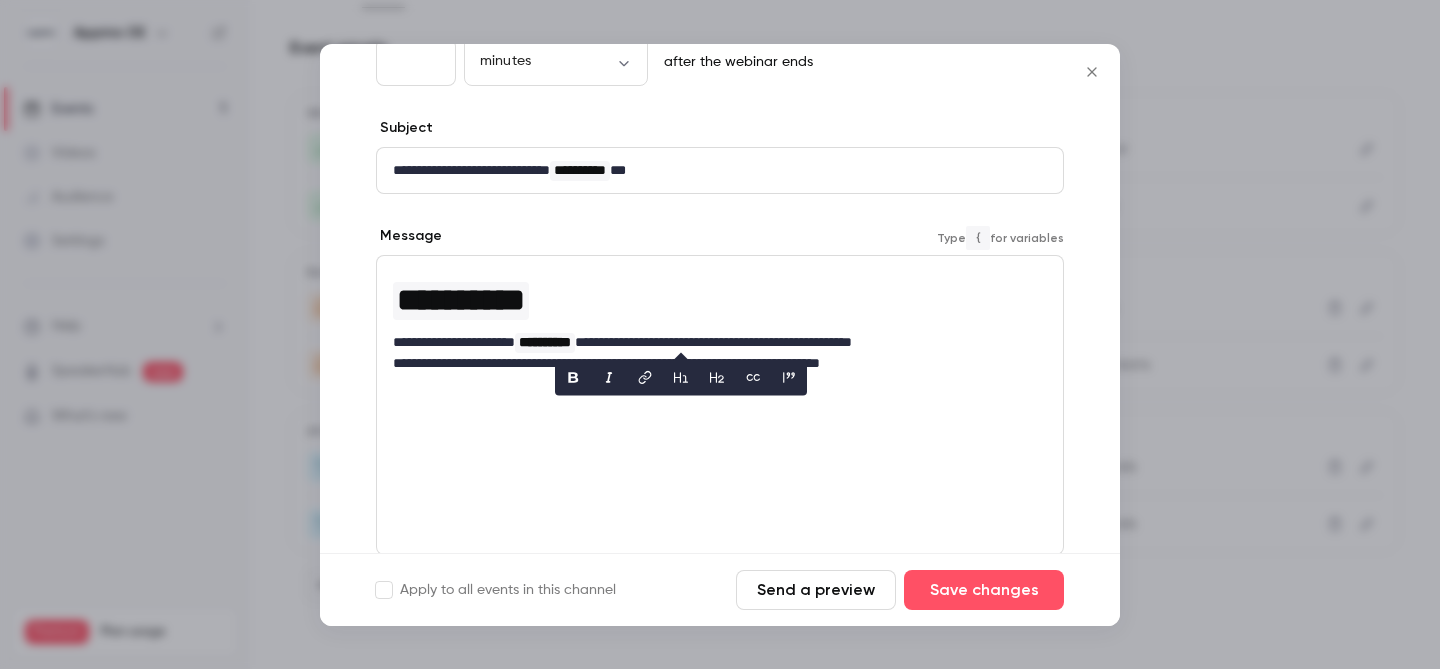click on "**********" at bounding box center [712, 342] 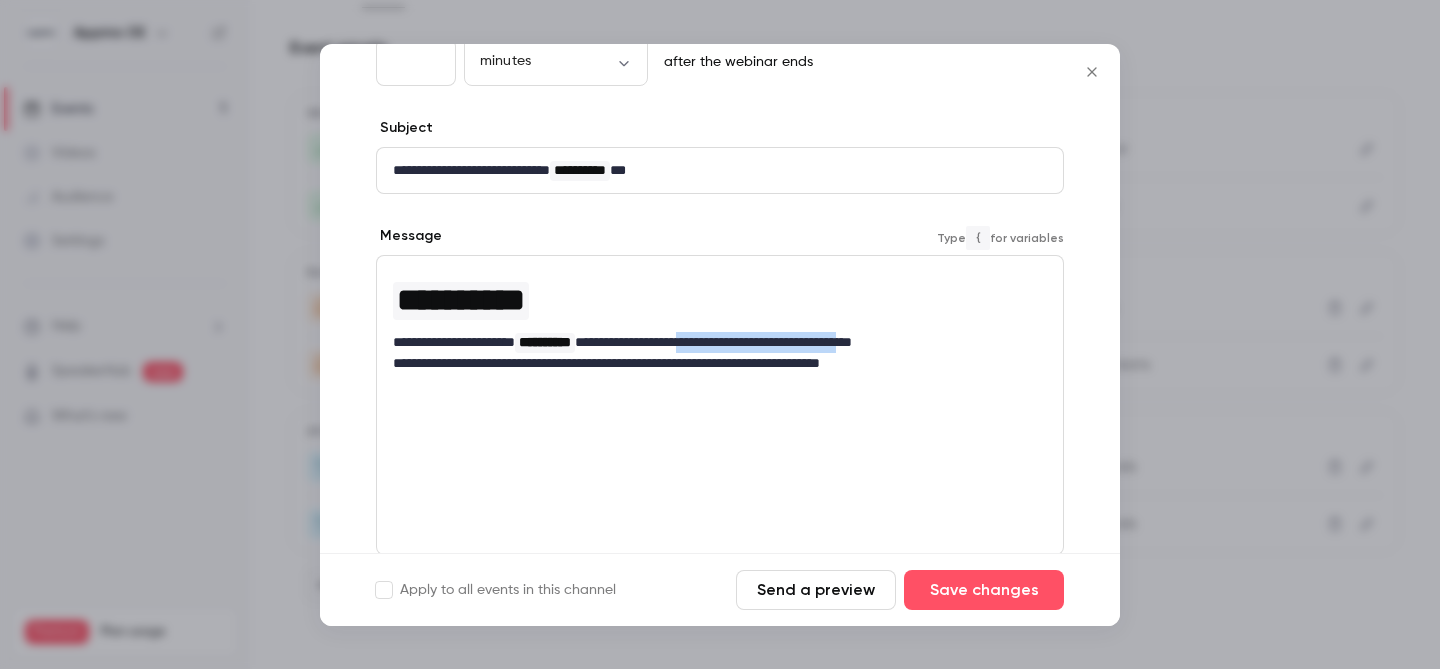 drag, startPoint x: 744, startPoint y: 341, endPoint x: 944, endPoint y: 346, distance: 200.06248 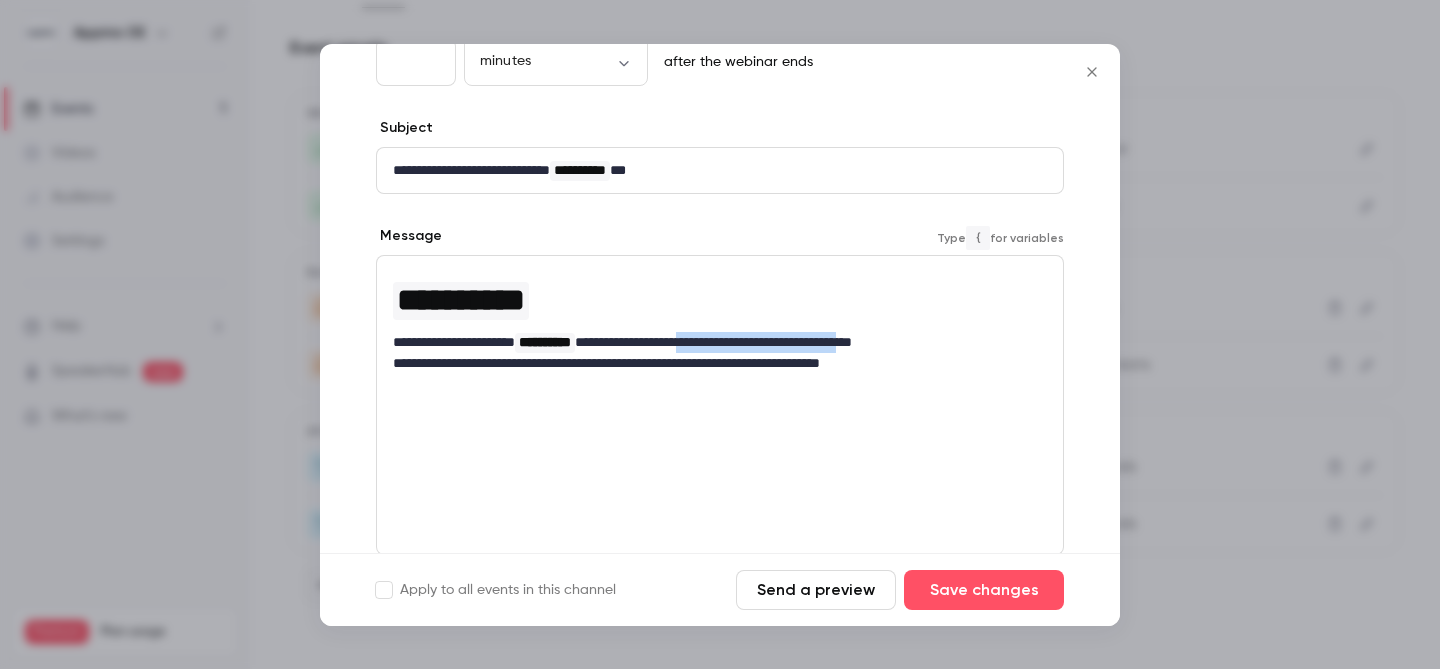 click on "**********" at bounding box center (712, 342) 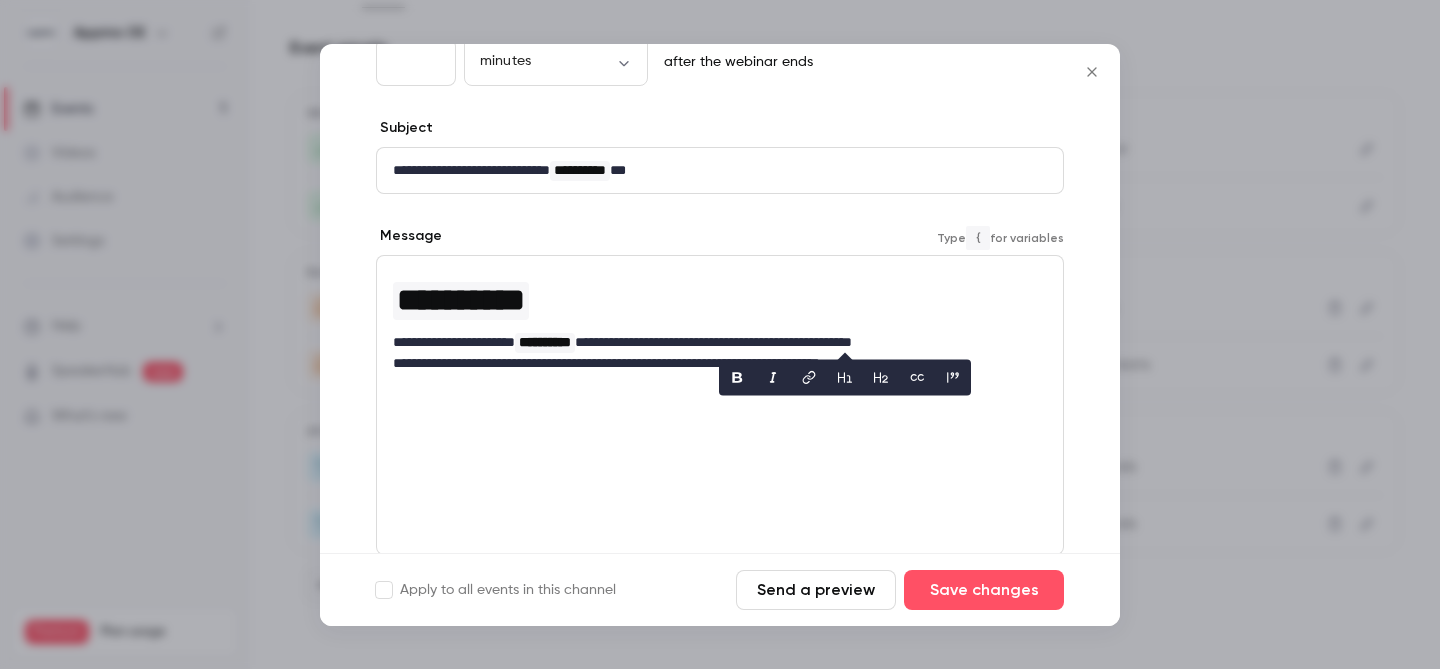 click on "**********" at bounding box center [712, 342] 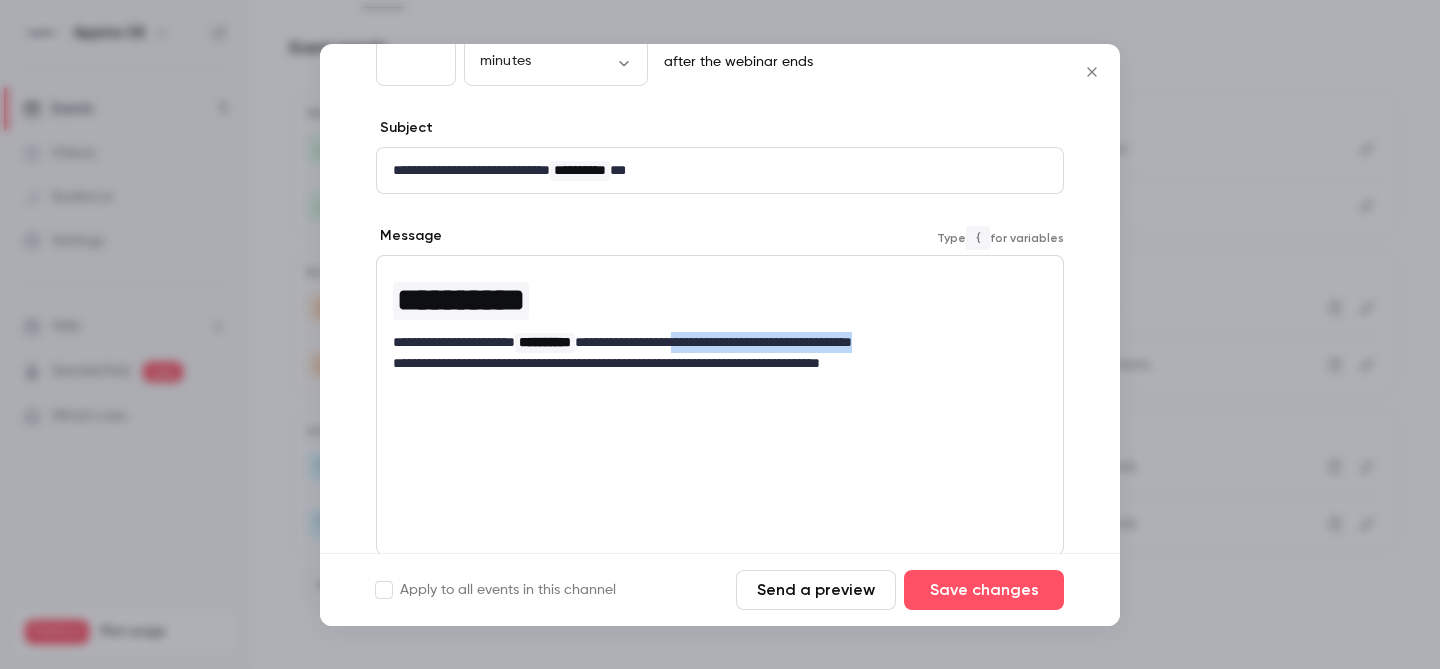 drag, startPoint x: 980, startPoint y: 340, endPoint x: 737, endPoint y: 346, distance: 243.07407 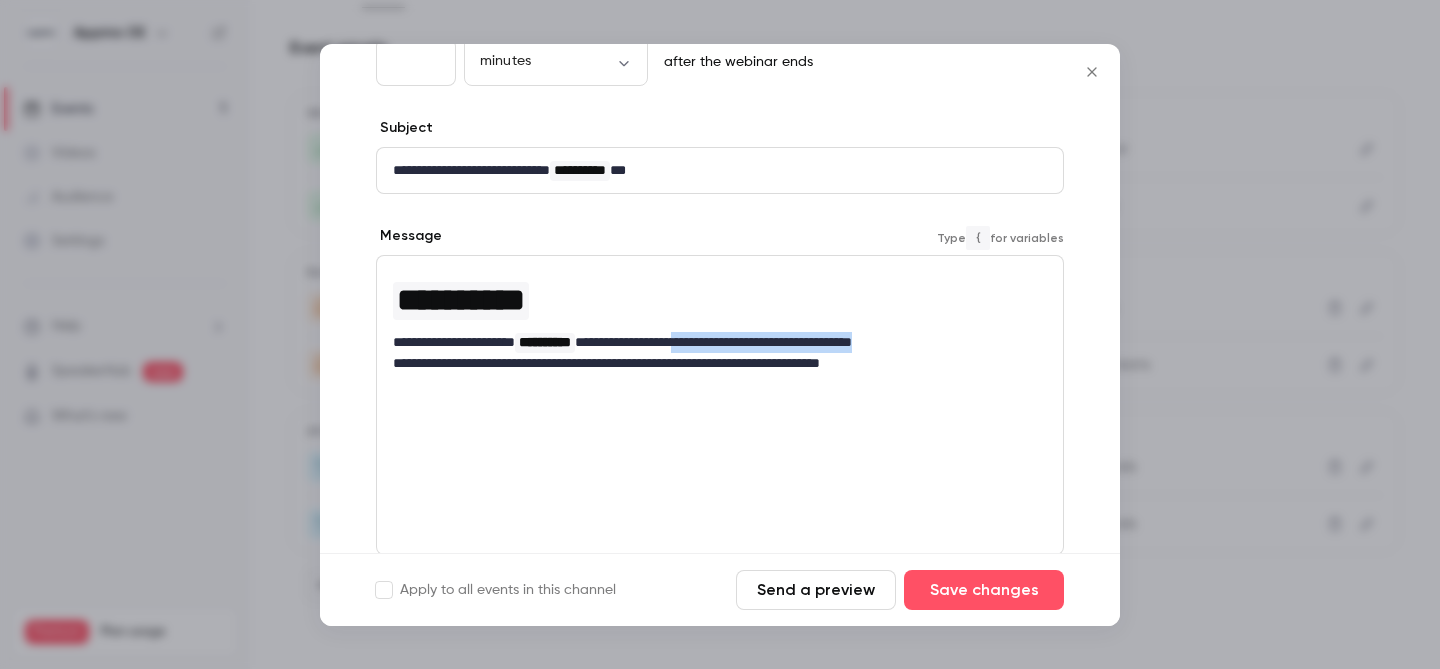 click on "**********" at bounding box center (712, 342) 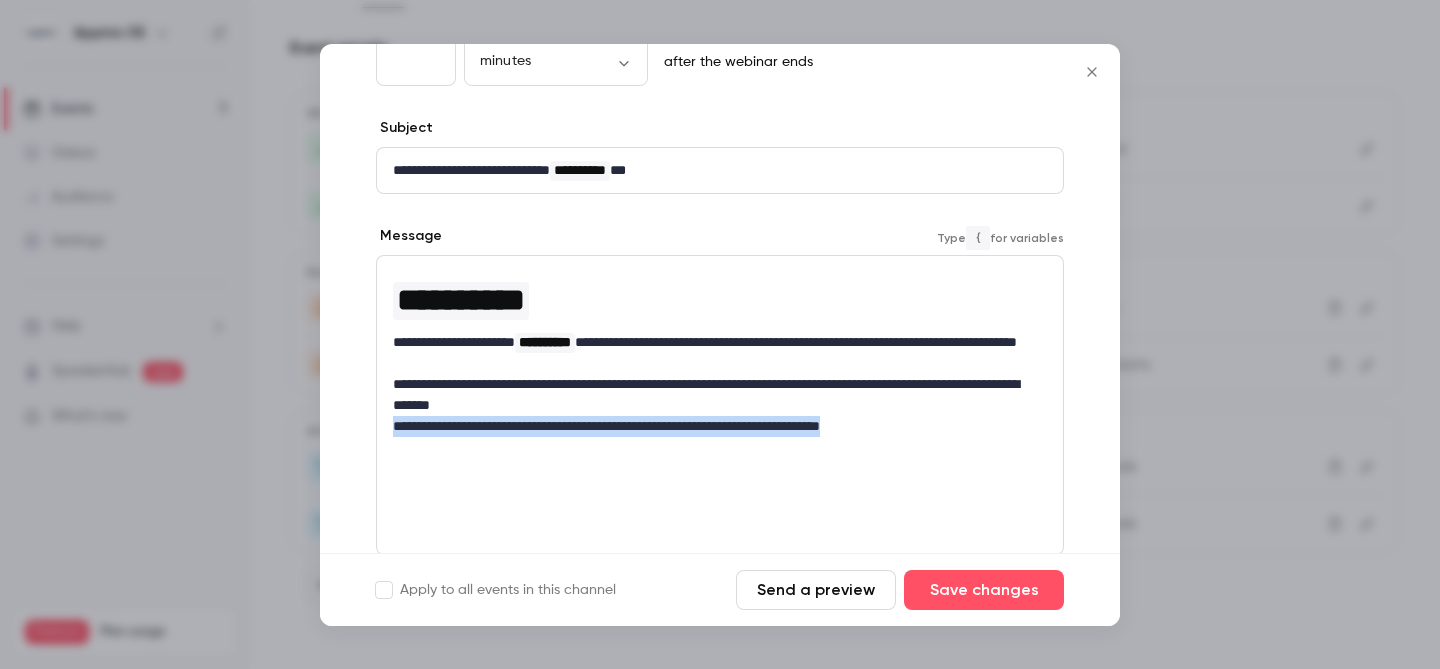 drag, startPoint x: 944, startPoint y: 430, endPoint x: 370, endPoint y: 429, distance: 574.00085 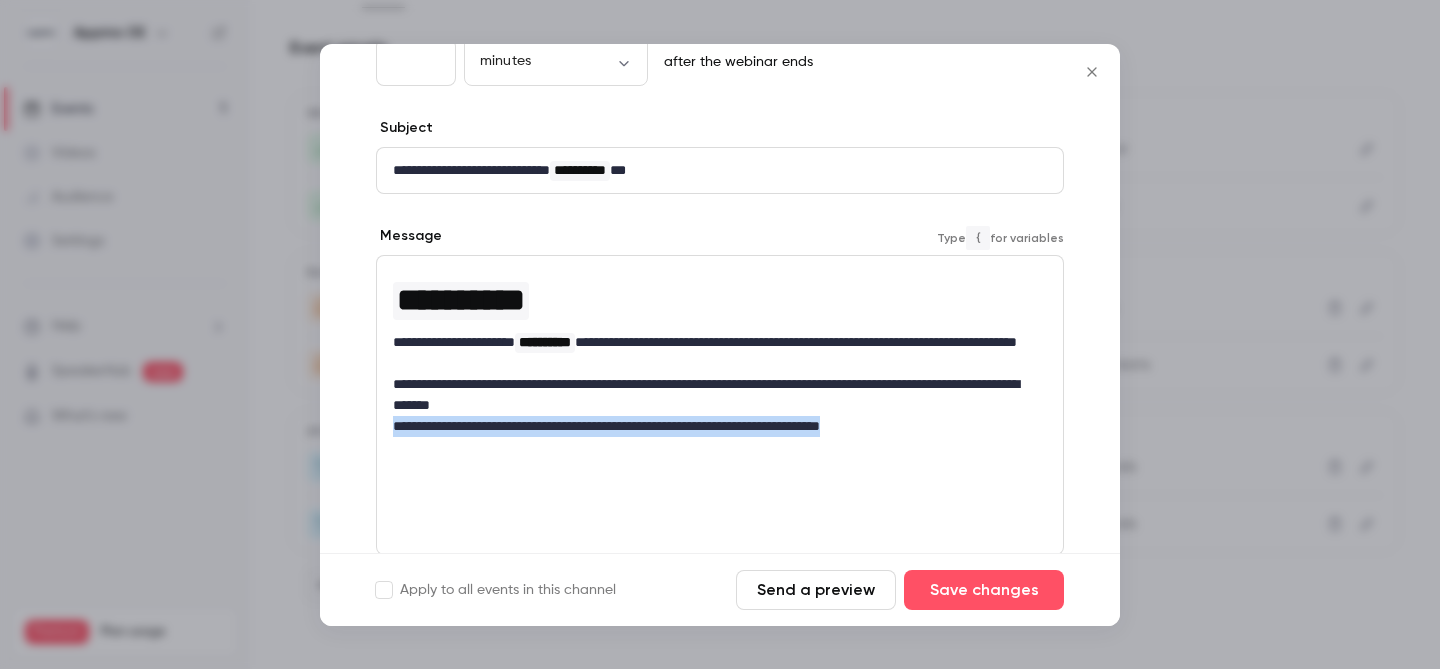 click on "**********" at bounding box center [720, 374] 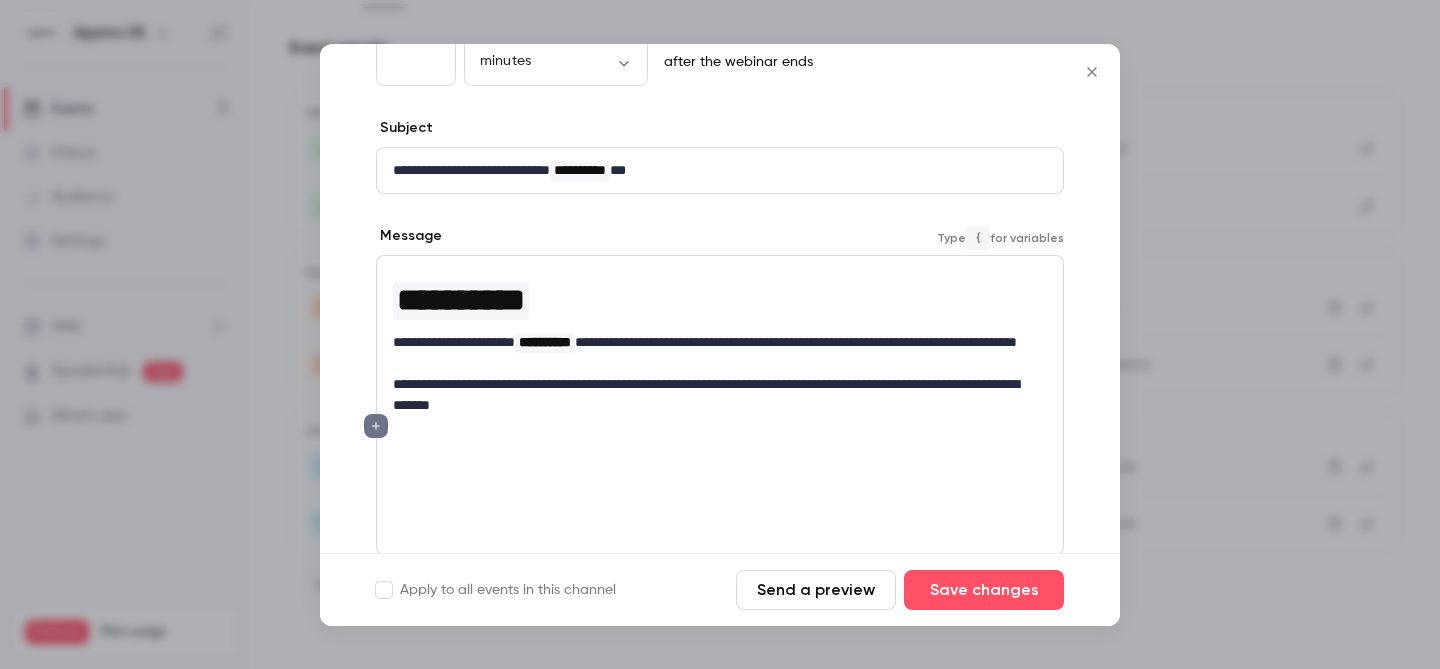 scroll, scrollTop: 333, scrollLeft: 0, axis: vertical 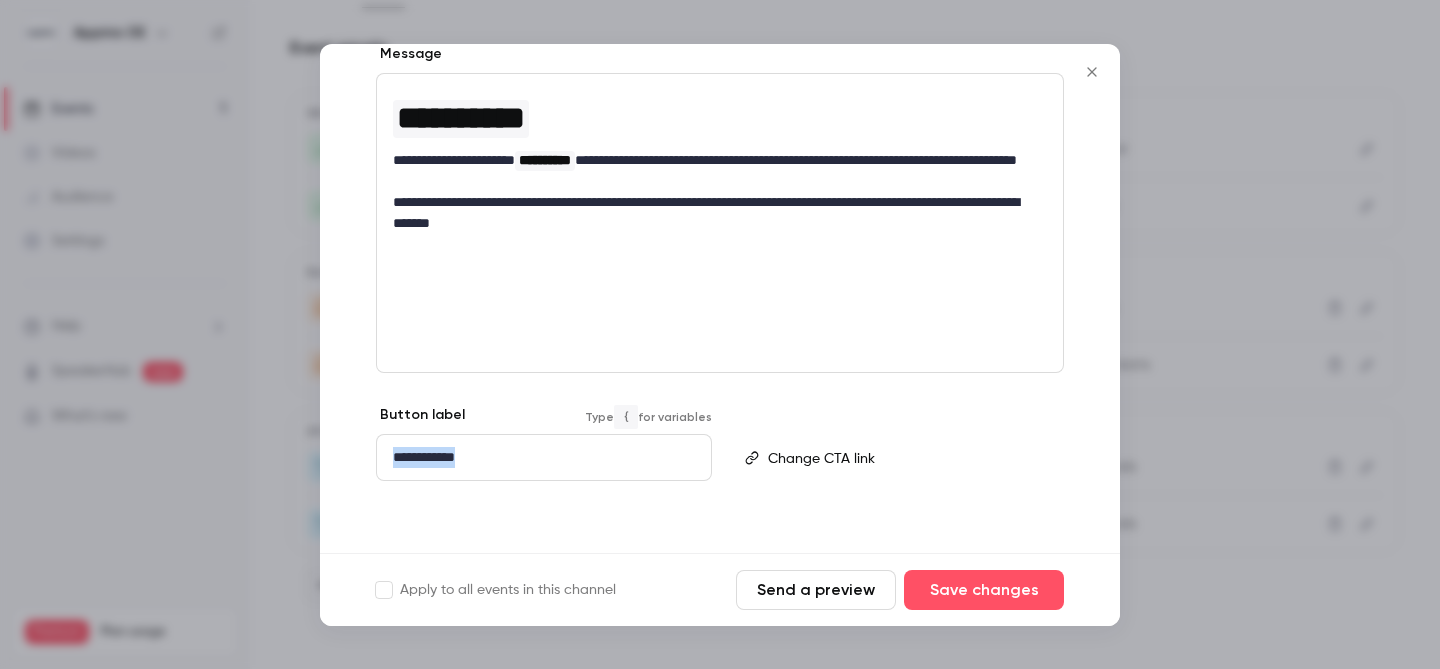 drag, startPoint x: 535, startPoint y: 460, endPoint x: 321, endPoint y: 437, distance: 215.23244 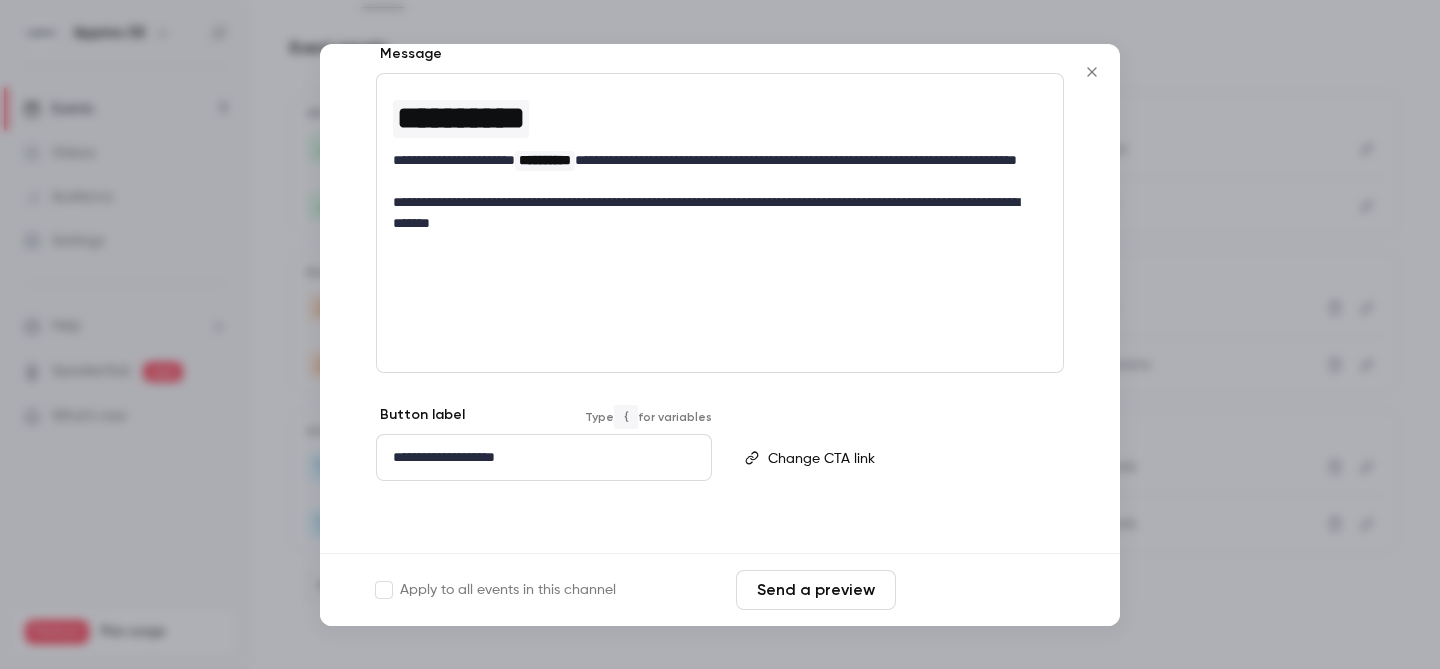 click on "Save changes" at bounding box center [984, 590] 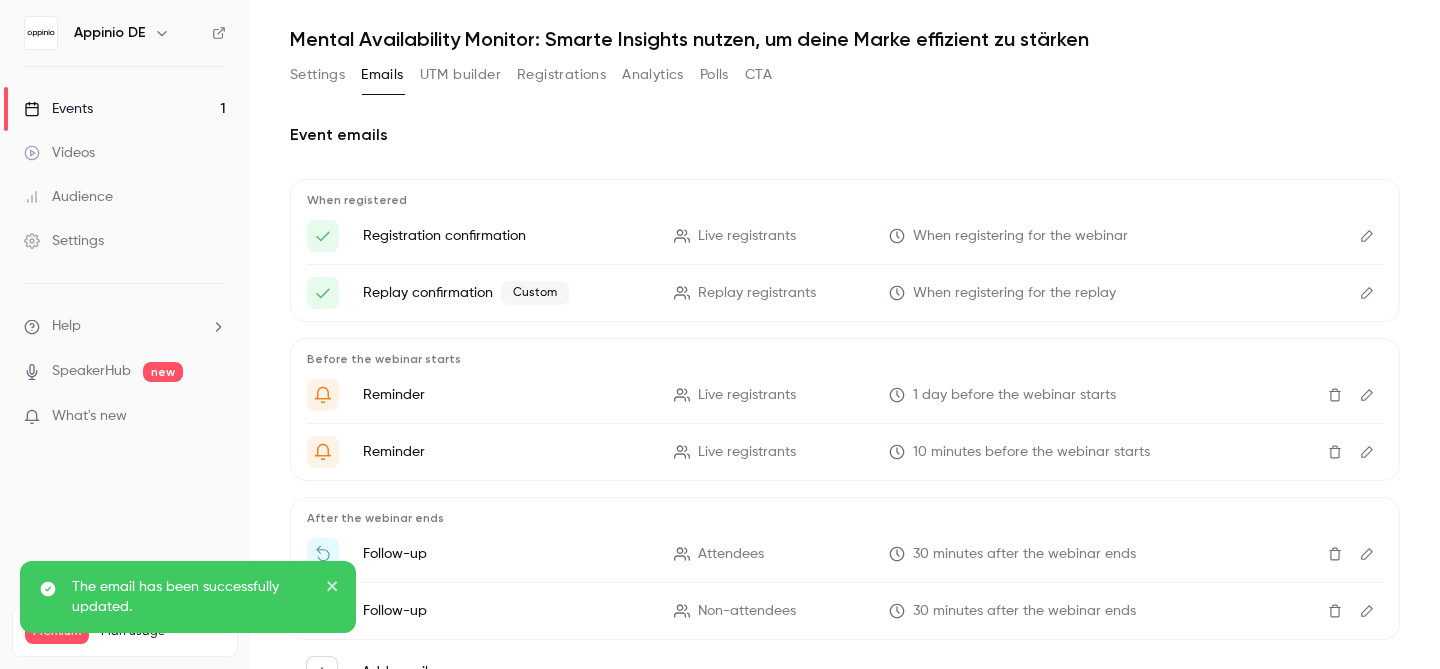scroll, scrollTop: 0, scrollLeft: 0, axis: both 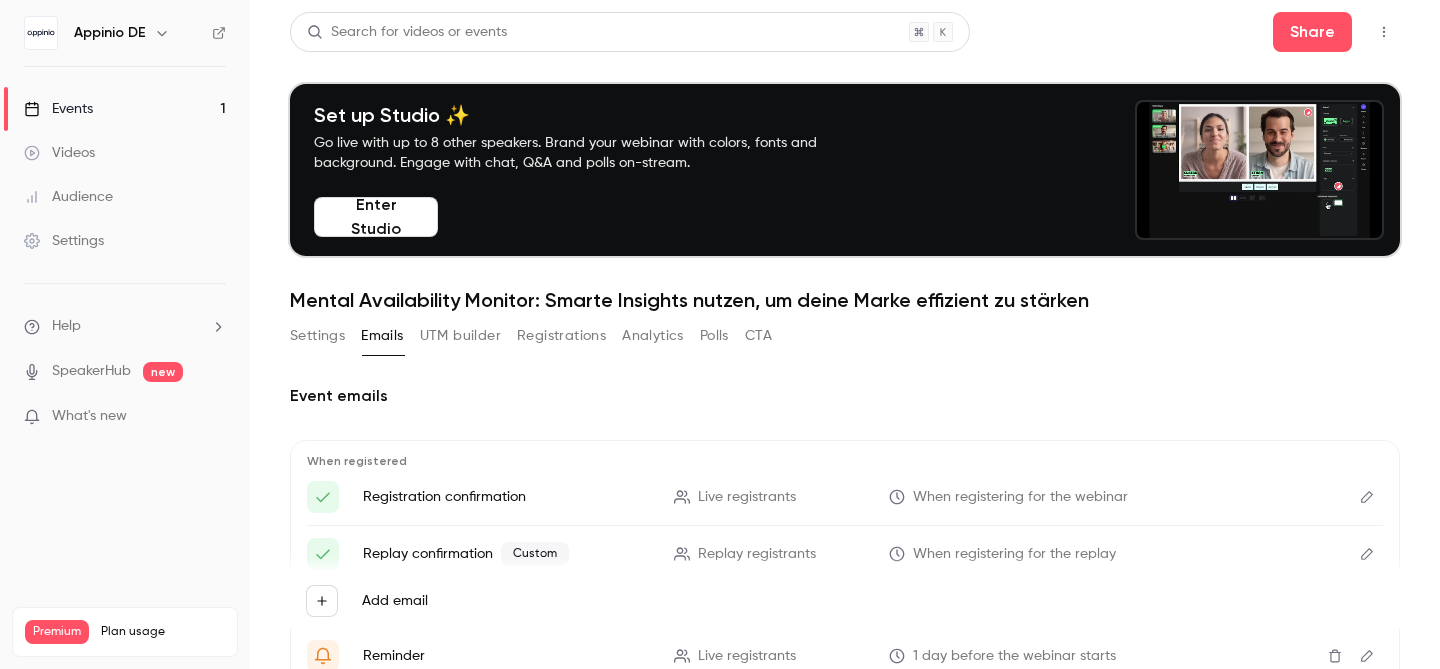 click on "Settings" at bounding box center [317, 336] 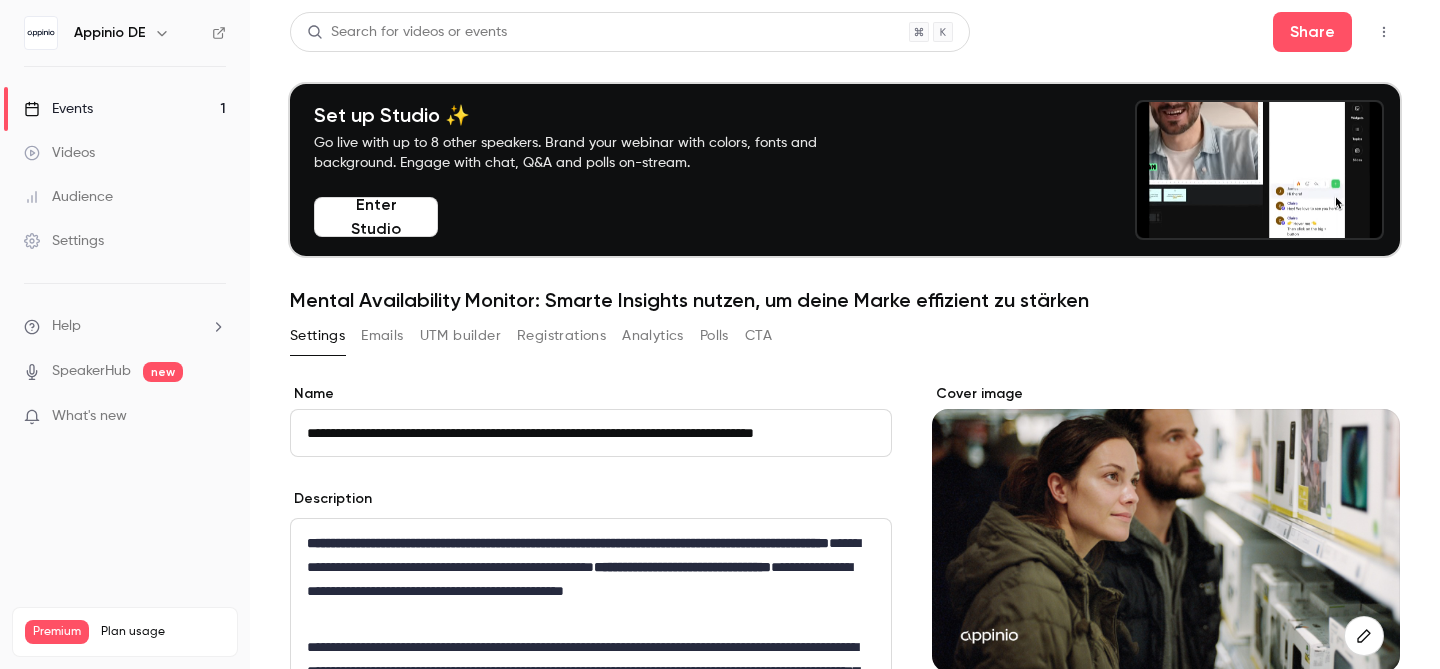 click on "Registrations" at bounding box center (561, 336) 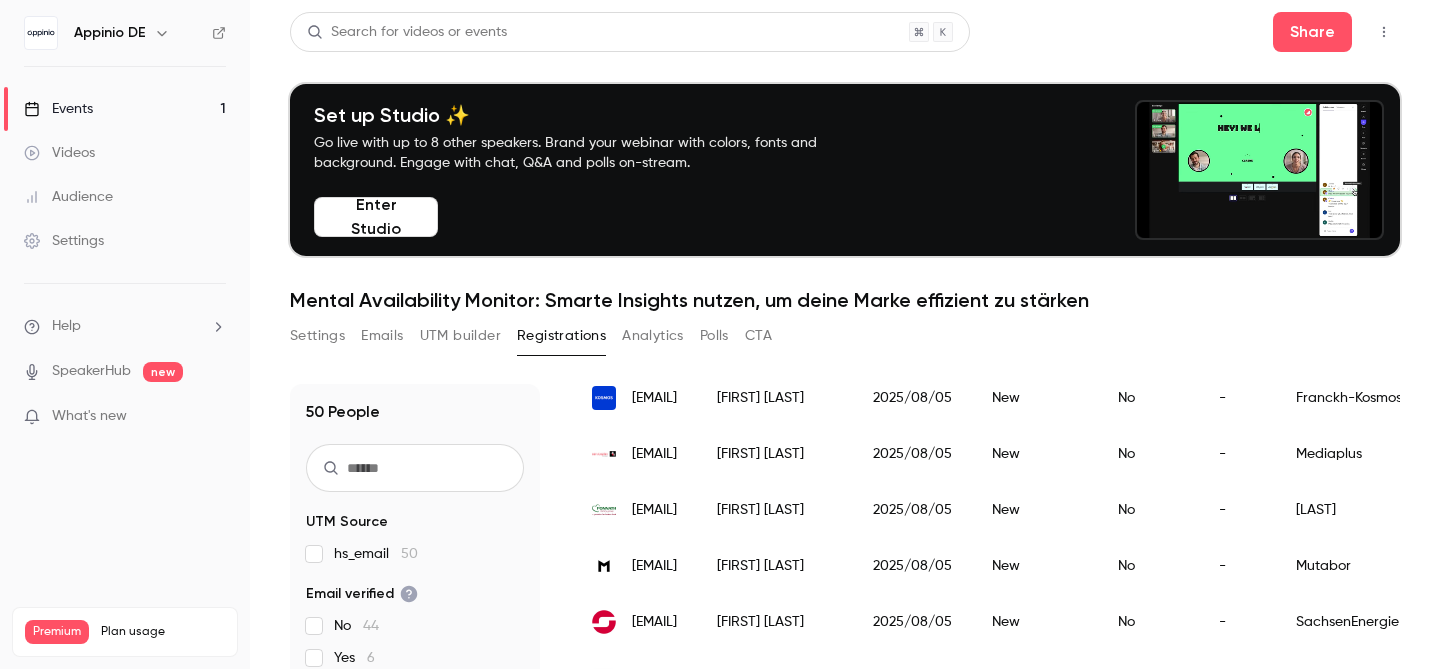 scroll, scrollTop: 454, scrollLeft: 0, axis: vertical 